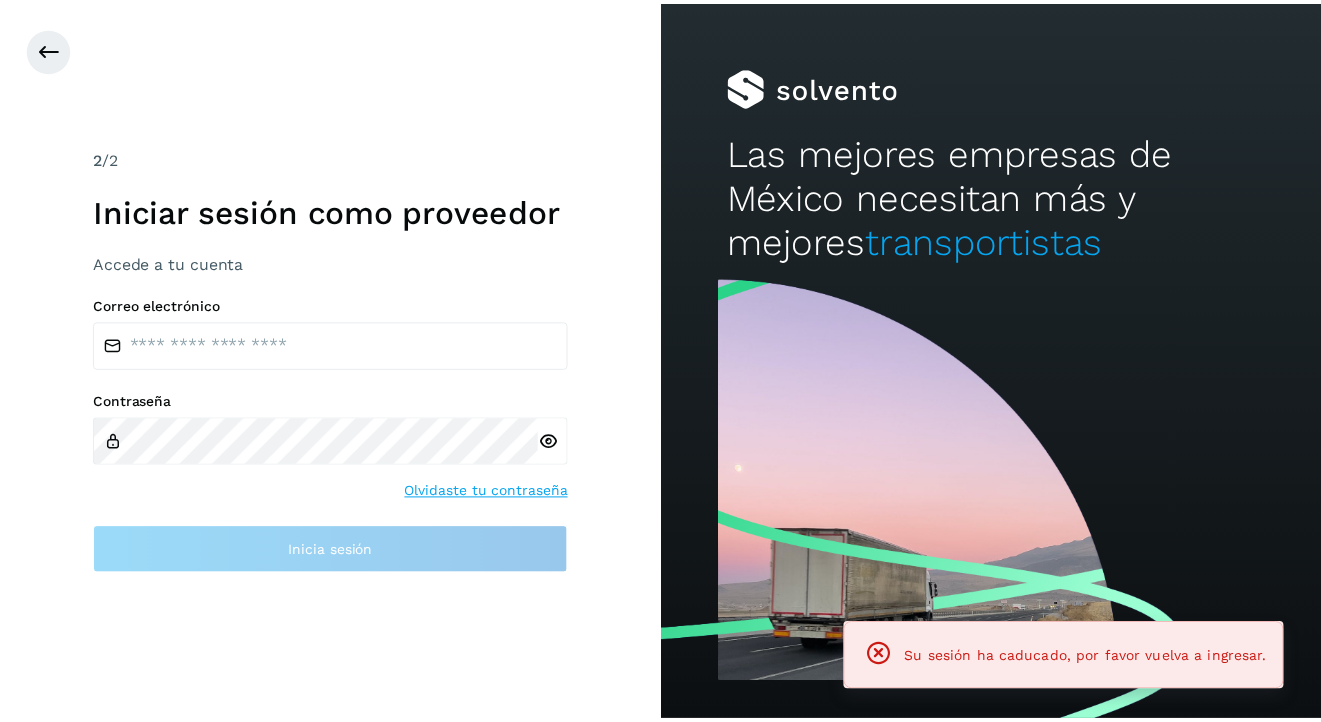 scroll, scrollTop: 0, scrollLeft: 0, axis: both 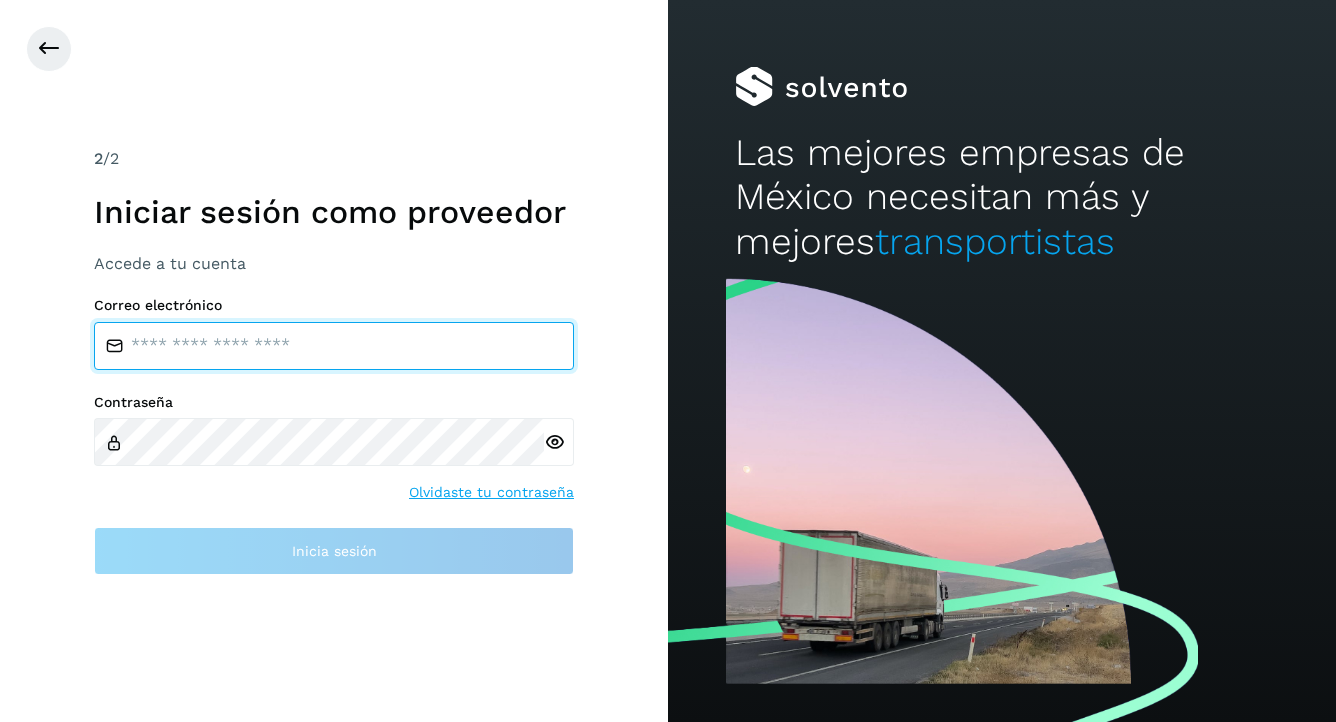 type on "**********" 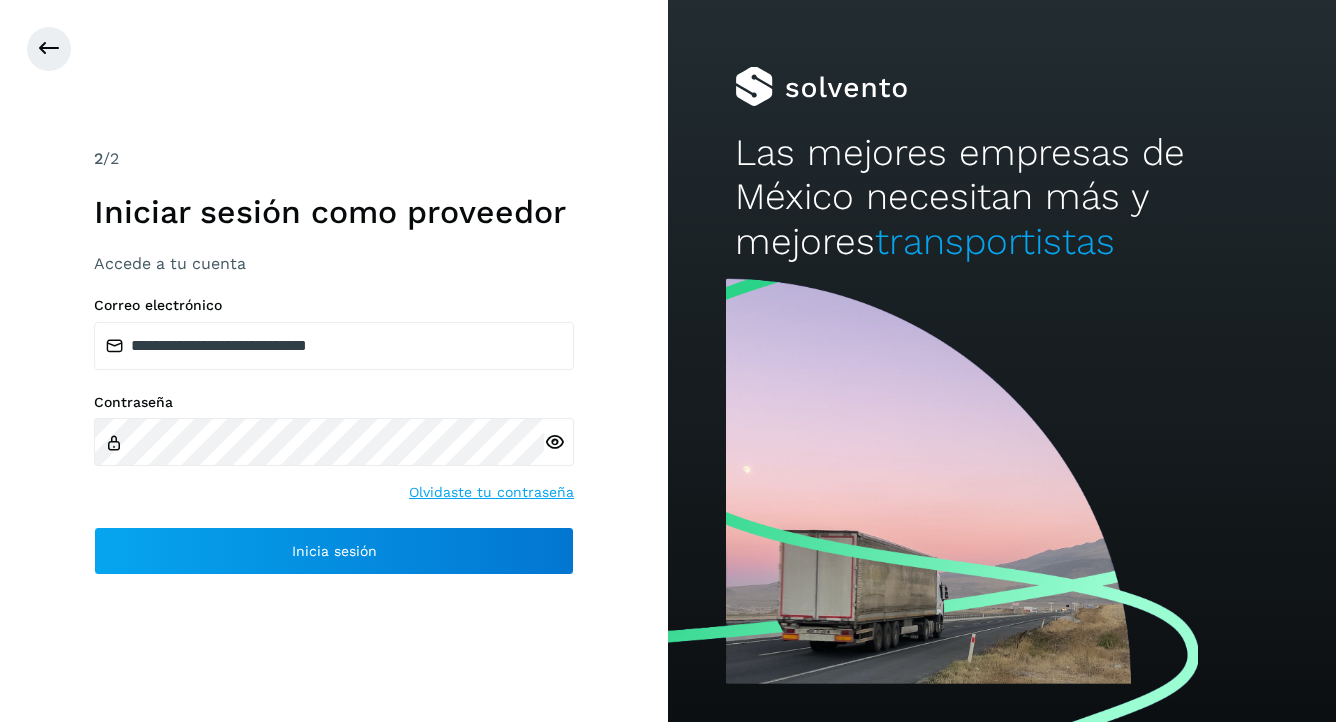 click on "**********" at bounding box center (334, 361) 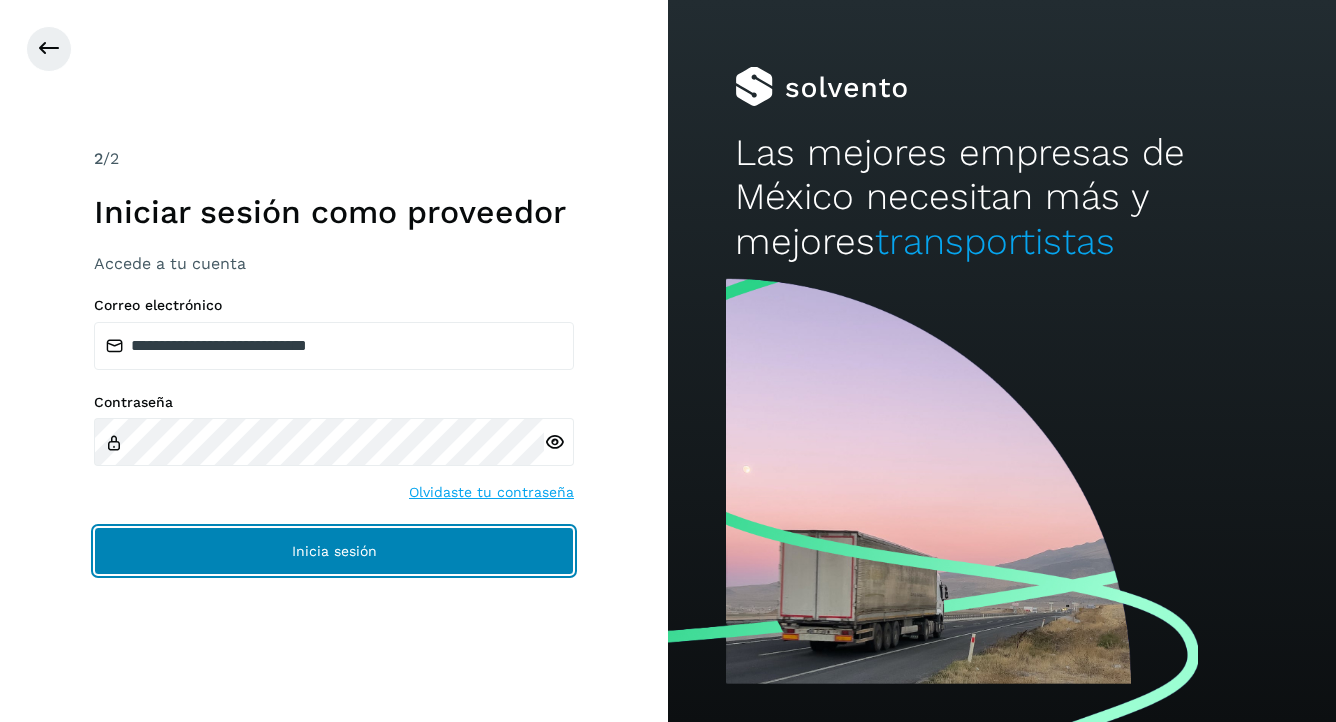 click on "Inicia sesión" at bounding box center (334, 551) 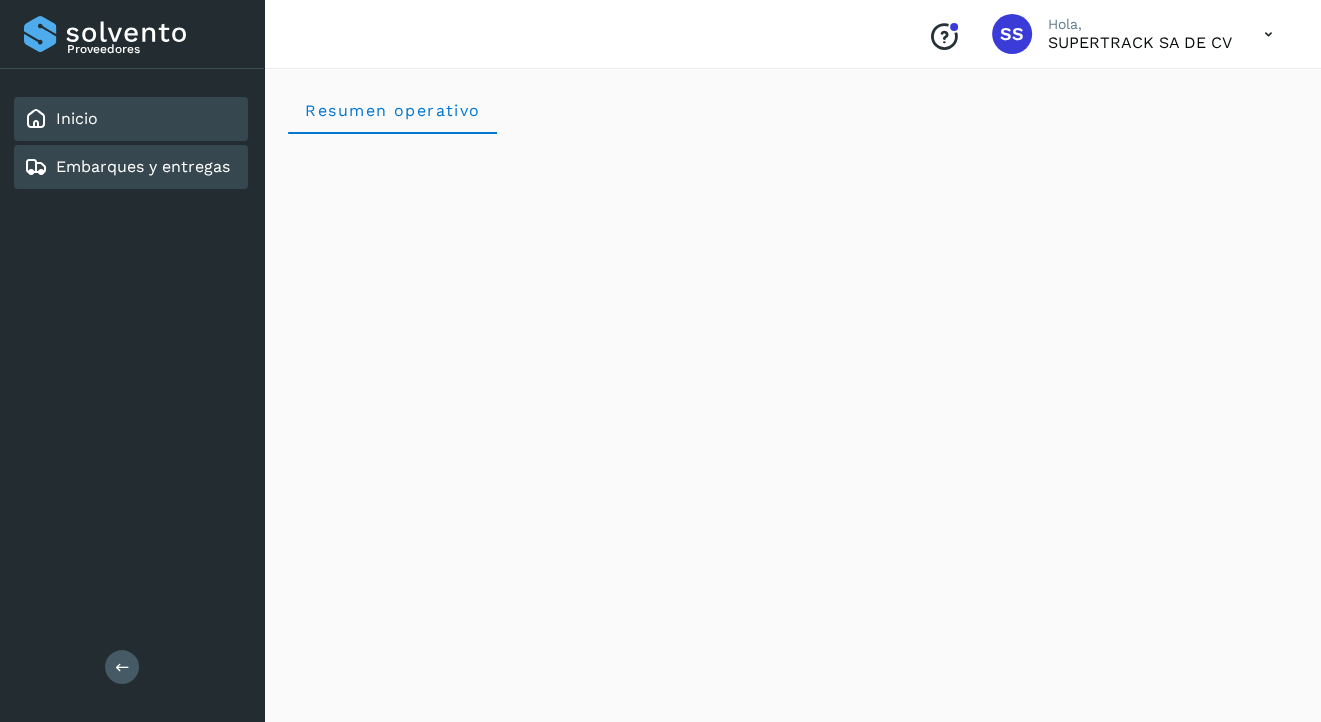 click on "Embarques y entregas" at bounding box center [143, 166] 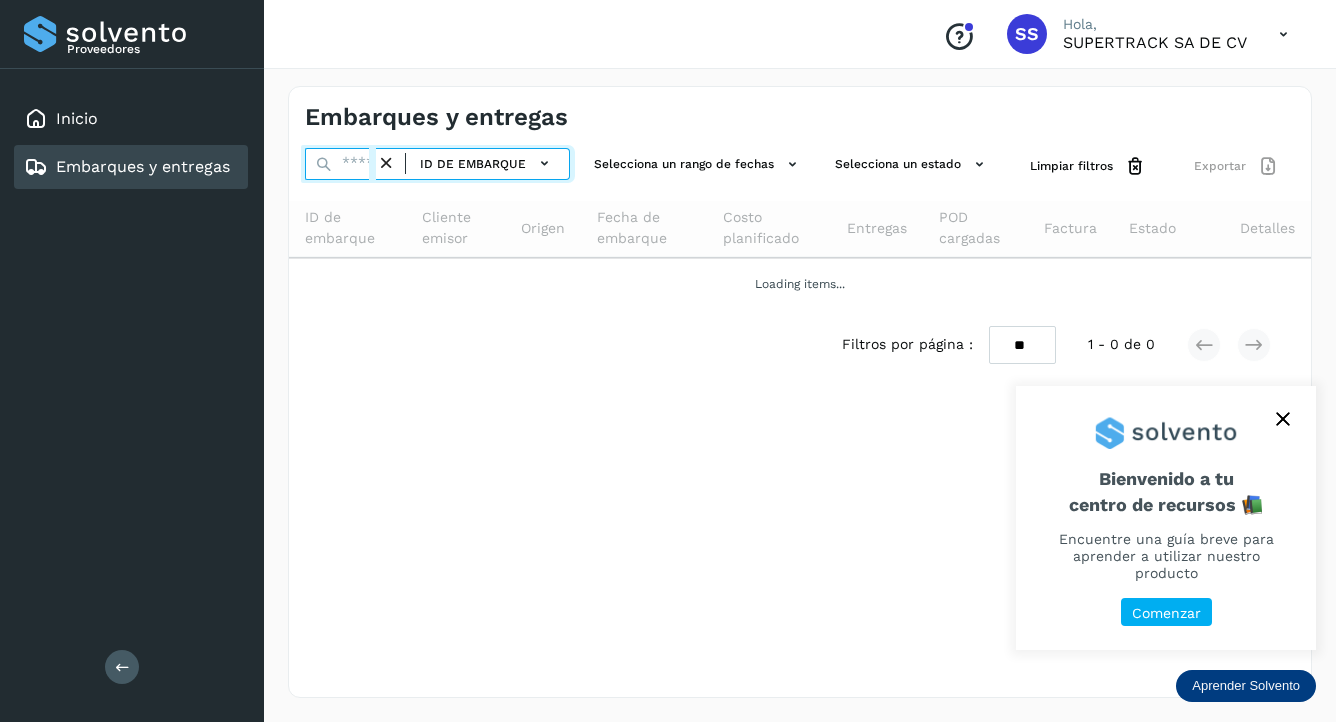 click at bounding box center [340, 164] 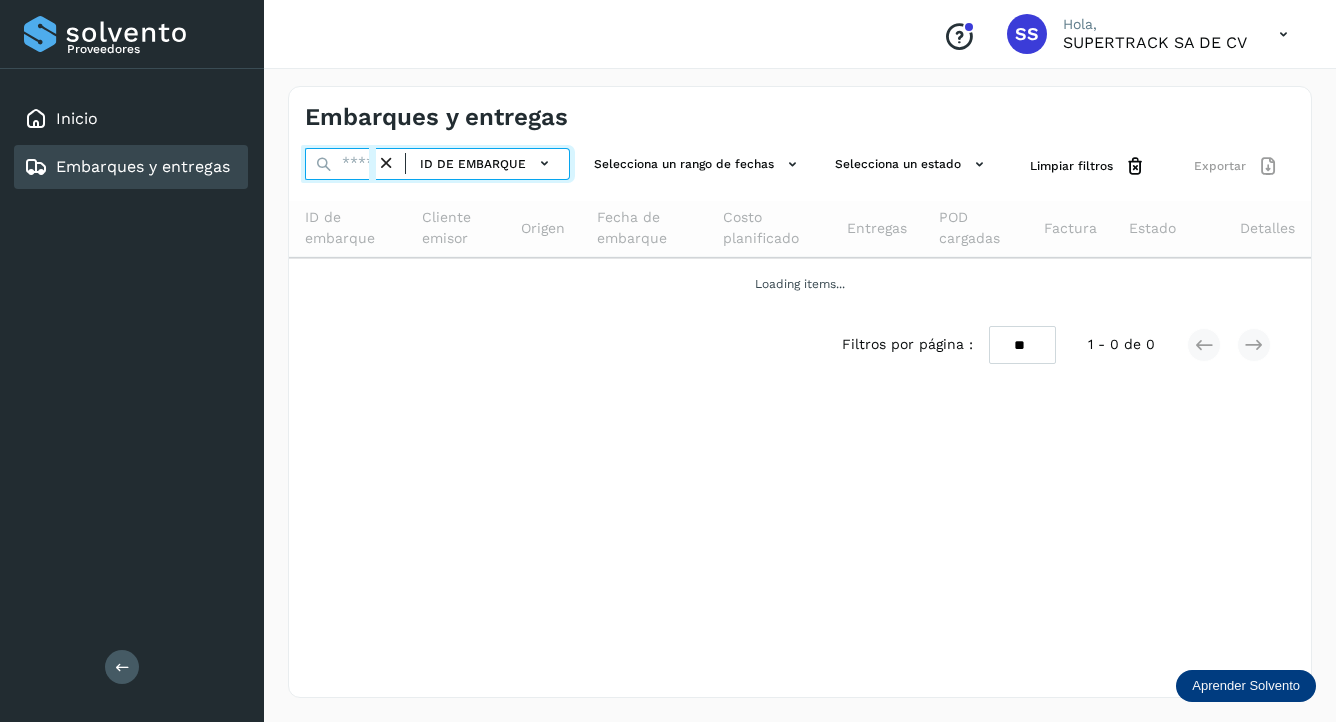 click at bounding box center (340, 164) 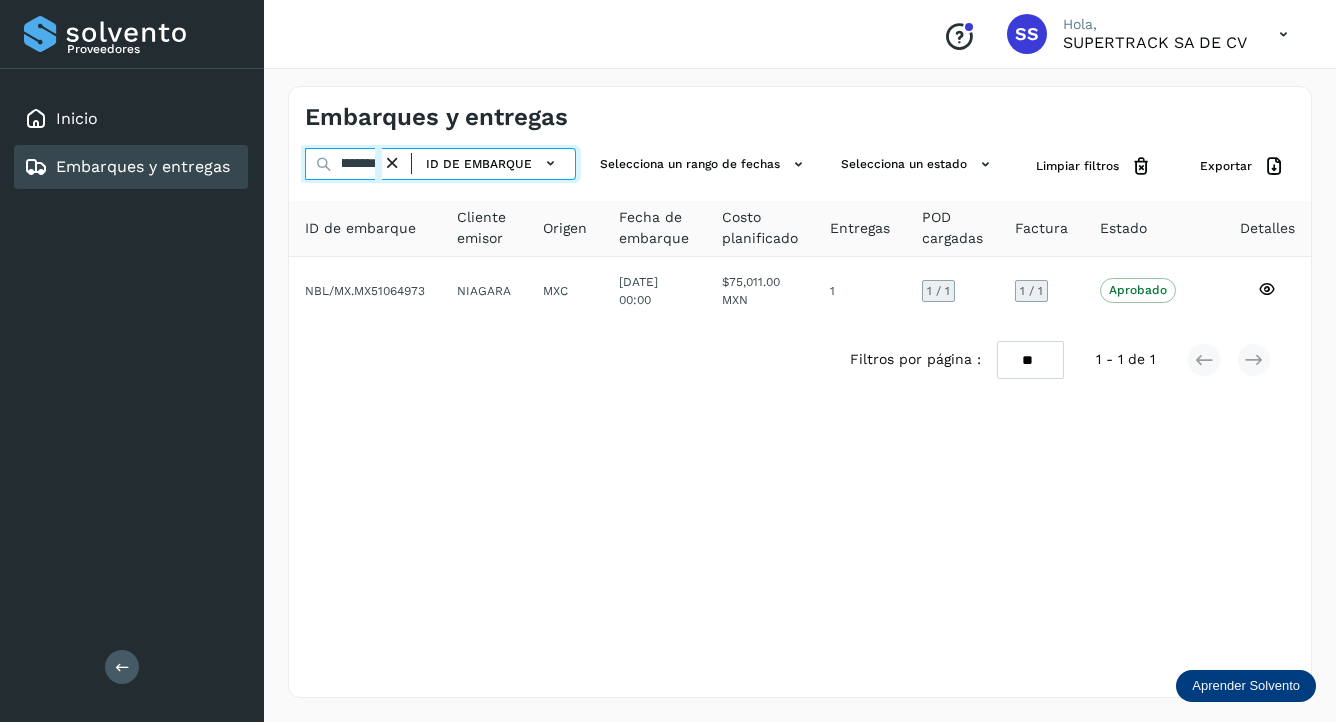 scroll, scrollTop: 0, scrollLeft: 48, axis: horizontal 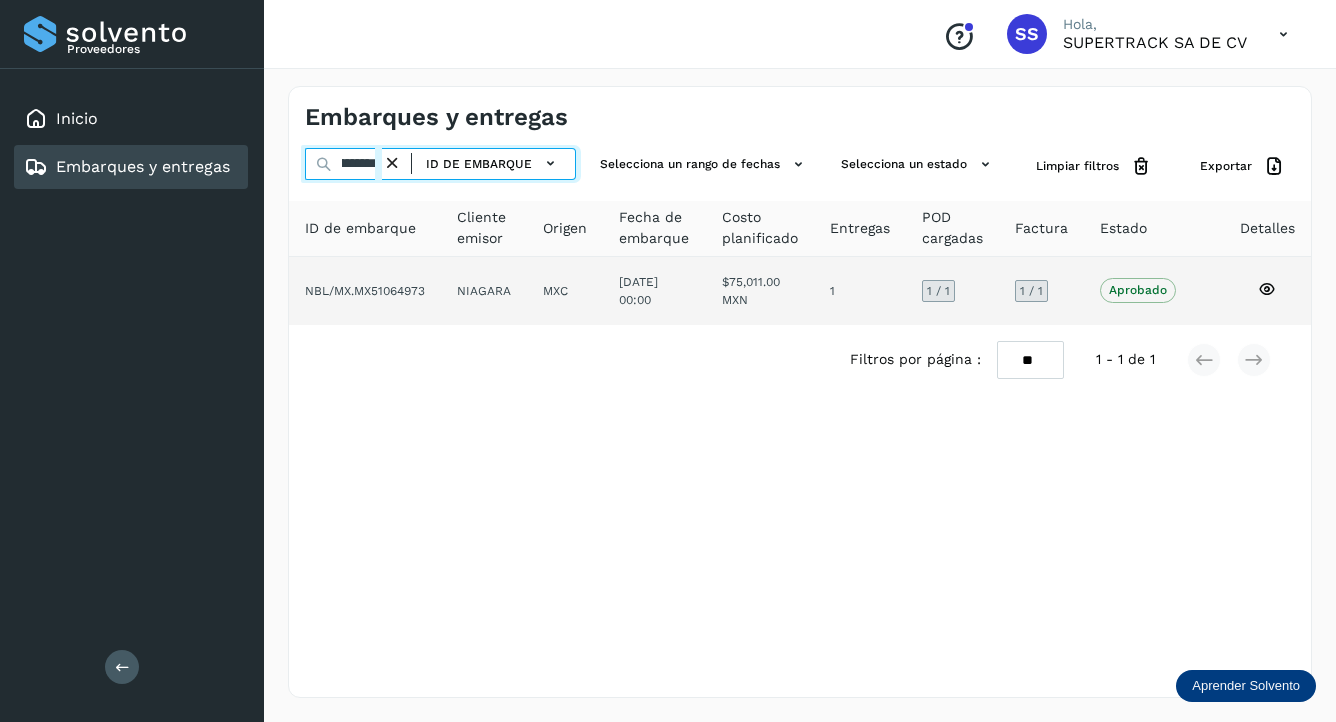 type on "**********" 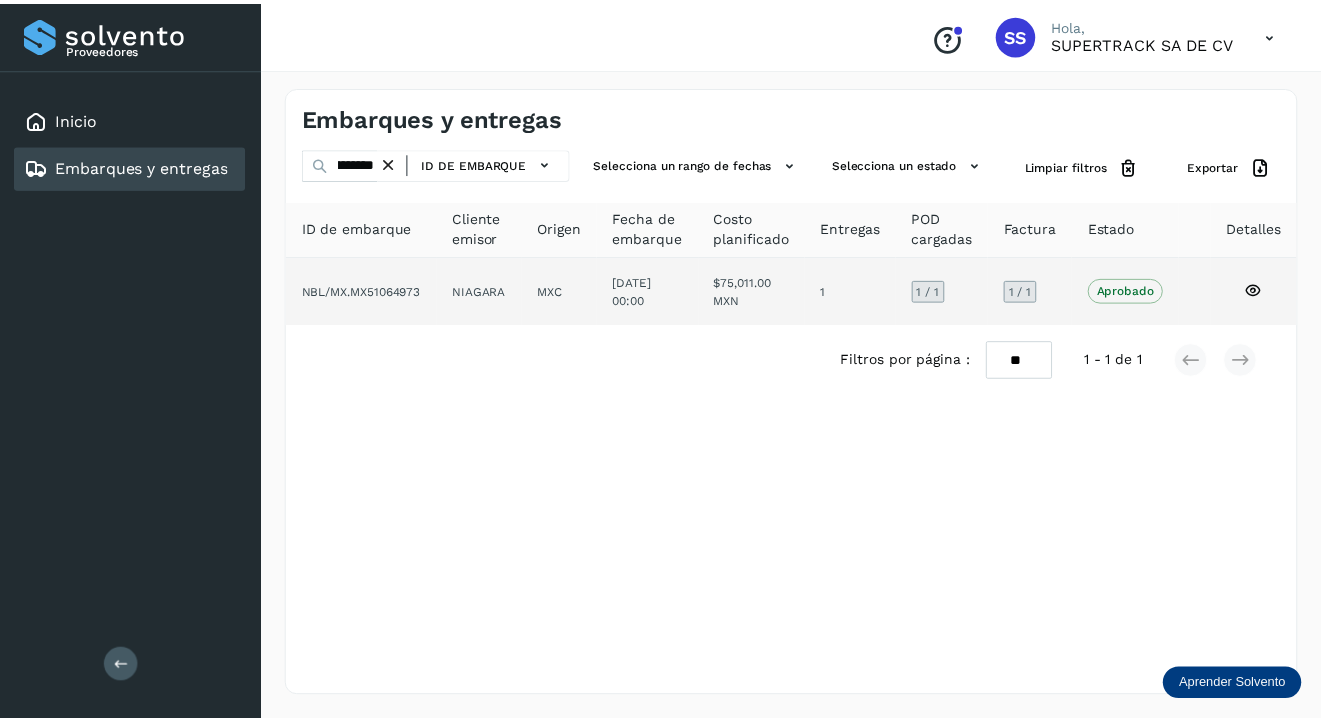 scroll, scrollTop: 0, scrollLeft: 0, axis: both 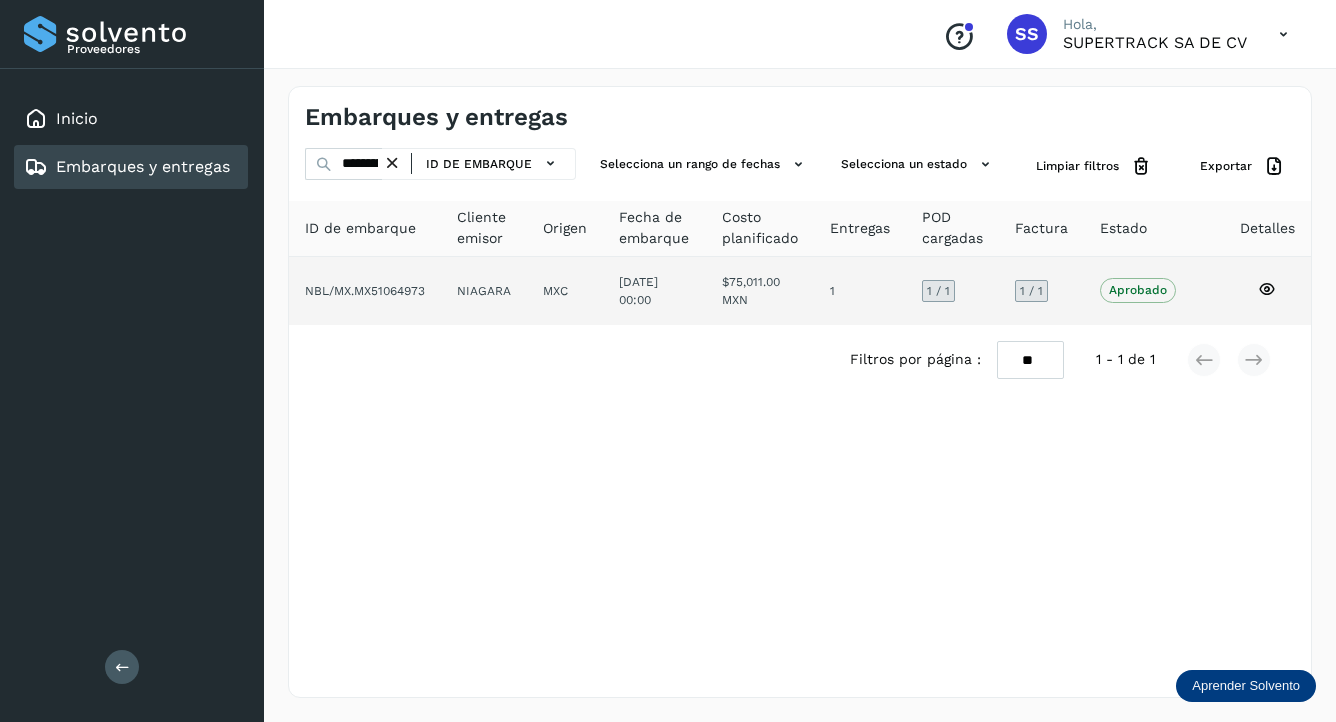 click on "NIAGARA" 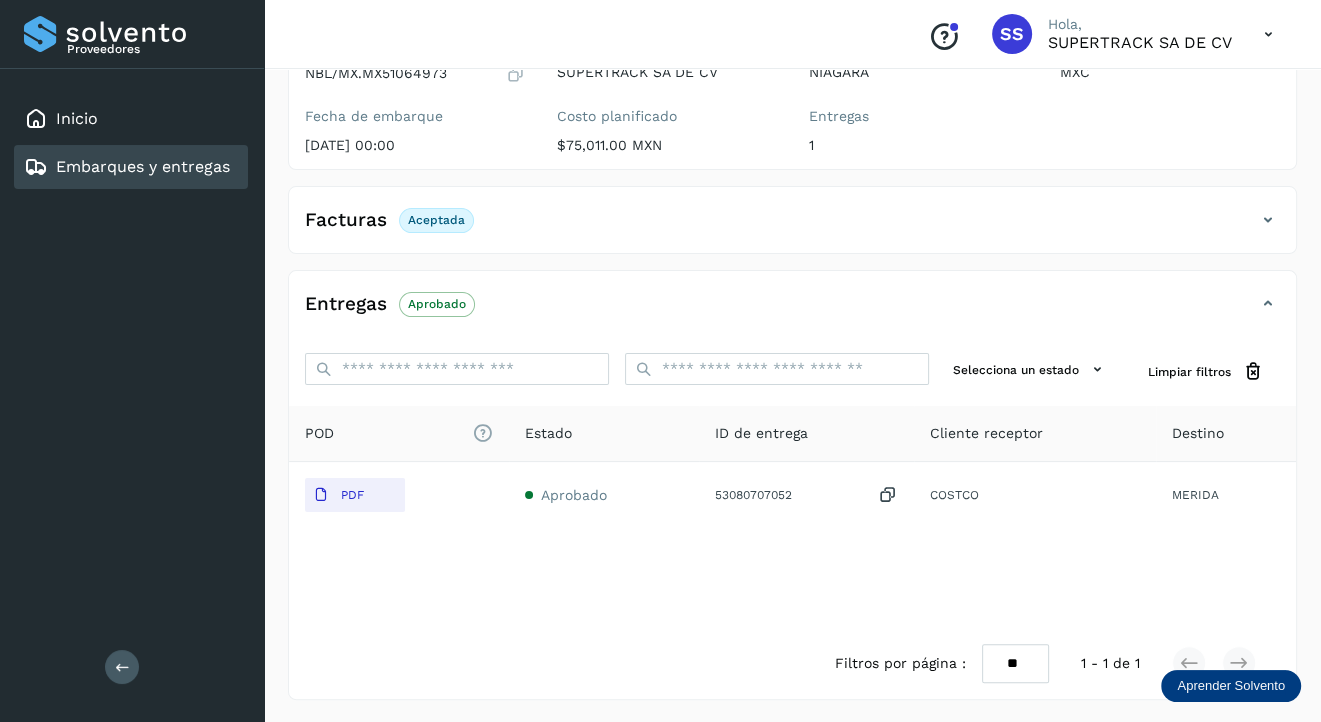 scroll, scrollTop: 0, scrollLeft: 0, axis: both 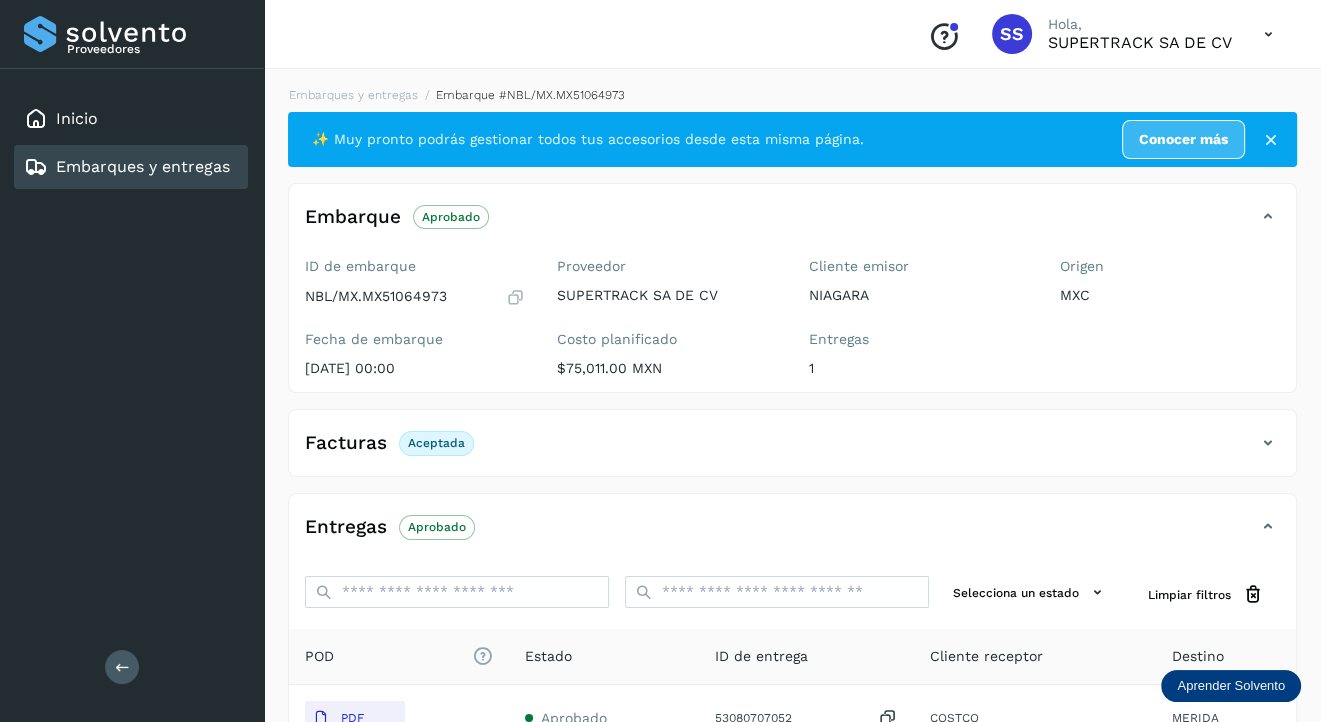 click on "Facturas Aceptada" 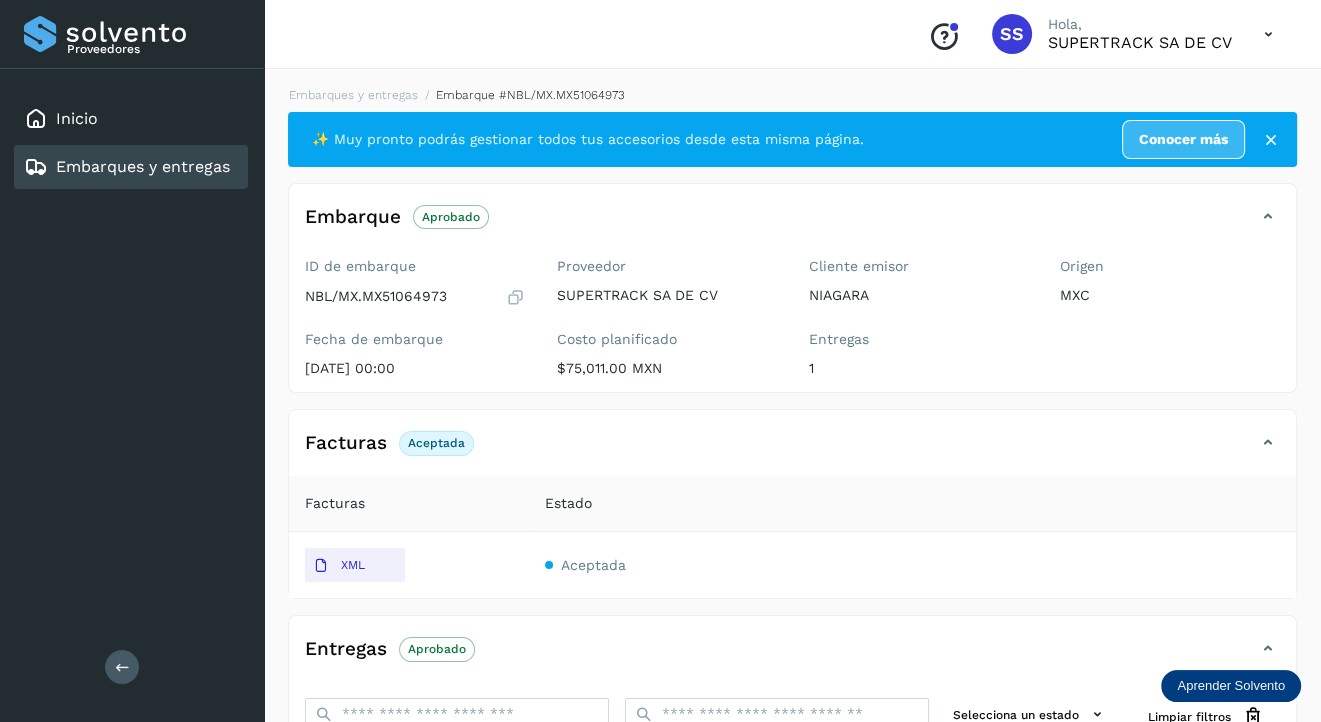 click on "Facturas Aceptada" 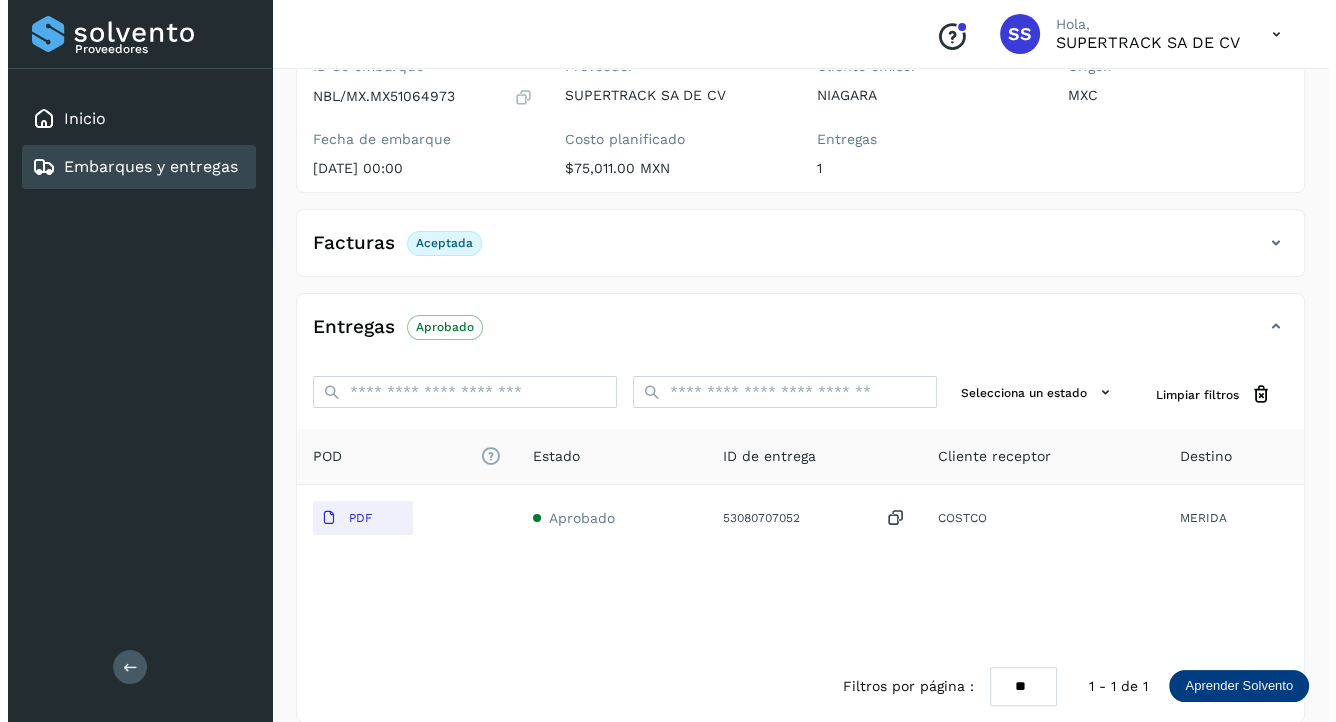 scroll, scrollTop: 0, scrollLeft: 0, axis: both 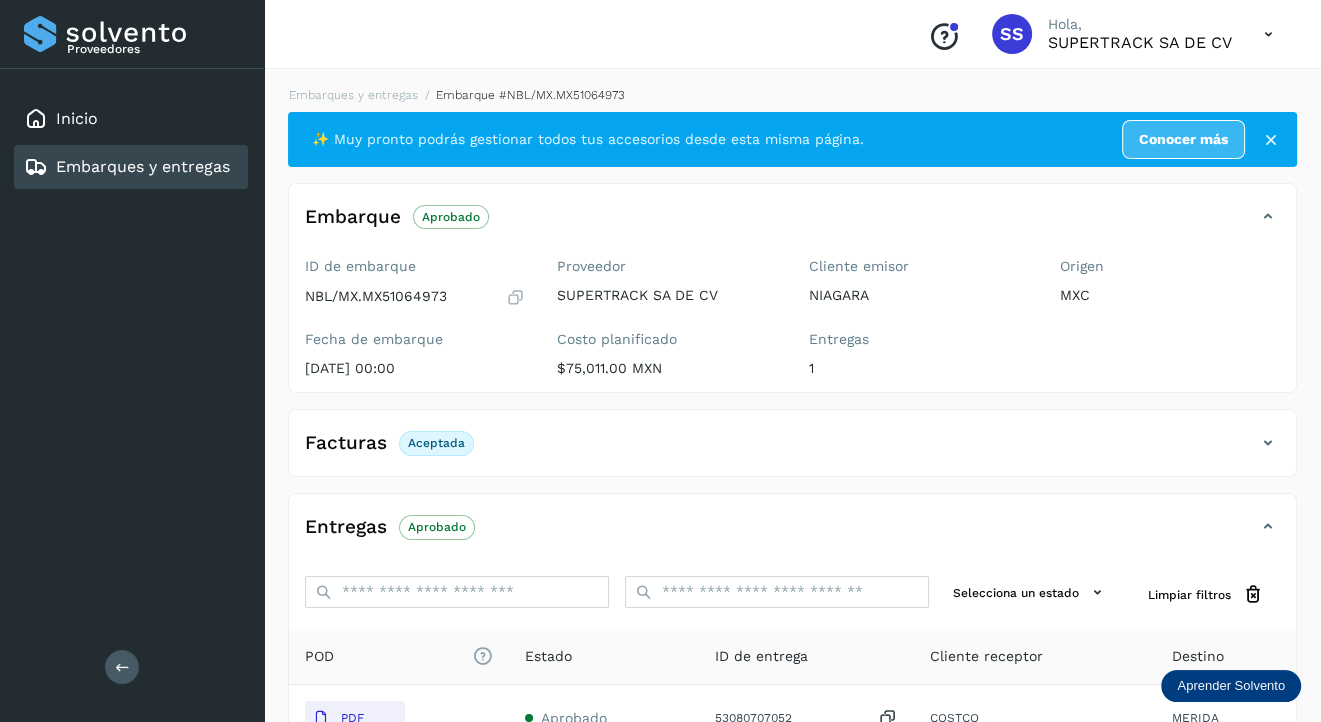 click on "Embarques y entregas" at bounding box center [143, 166] 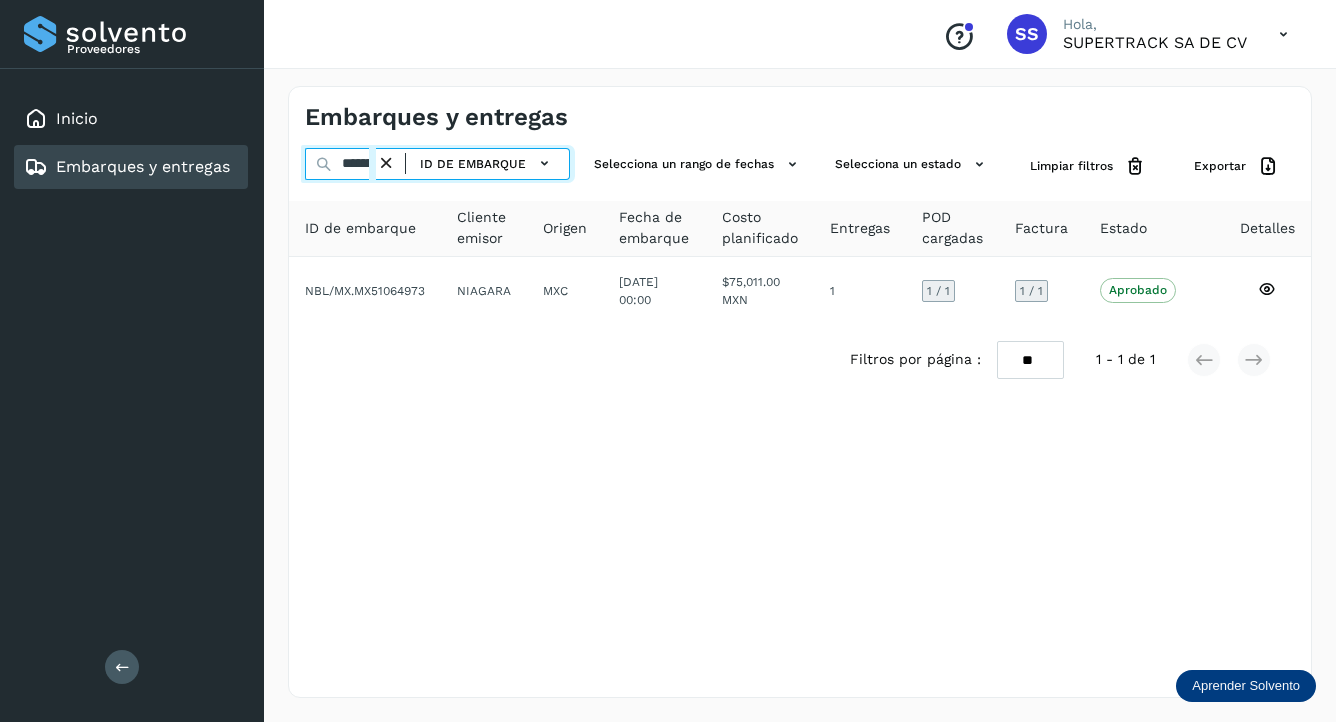 scroll, scrollTop: 0, scrollLeft: 48, axis: horizontal 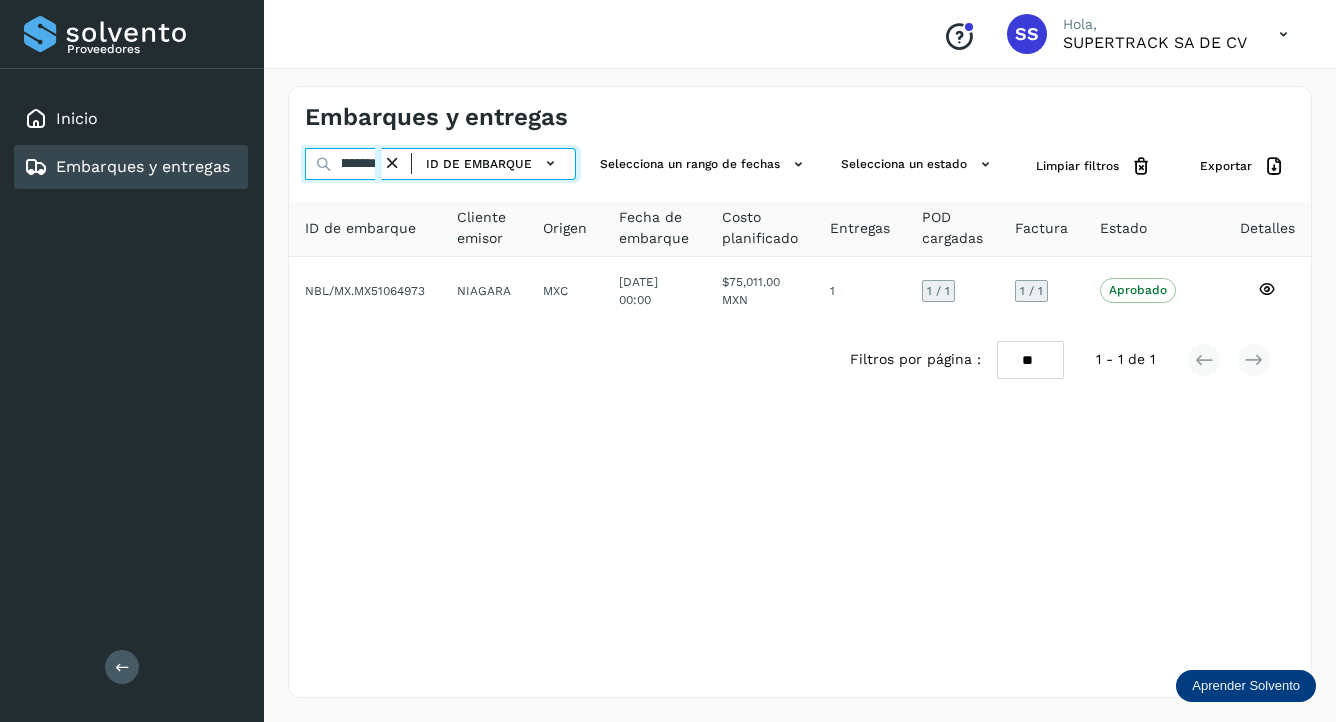 drag, startPoint x: 342, startPoint y: 164, endPoint x: 849, endPoint y: 192, distance: 507.77258 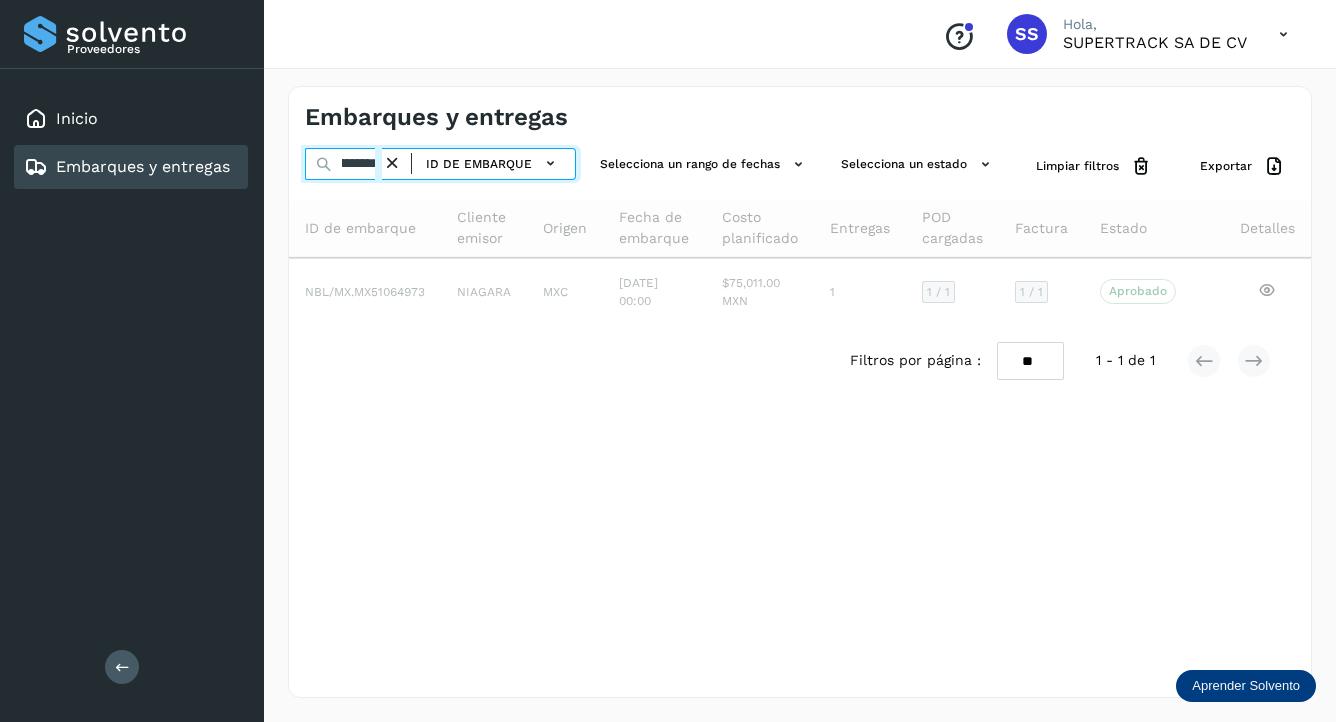 scroll, scrollTop: 0, scrollLeft: 48, axis: horizontal 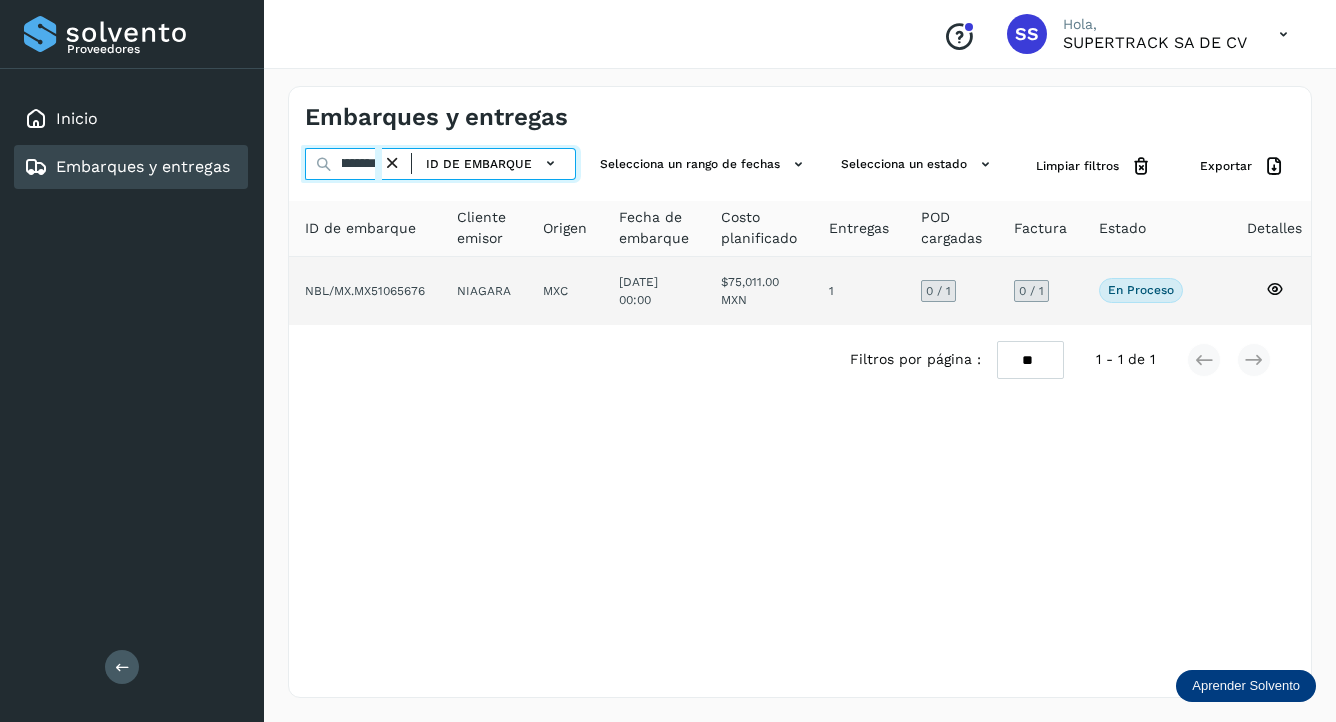 type on "**********" 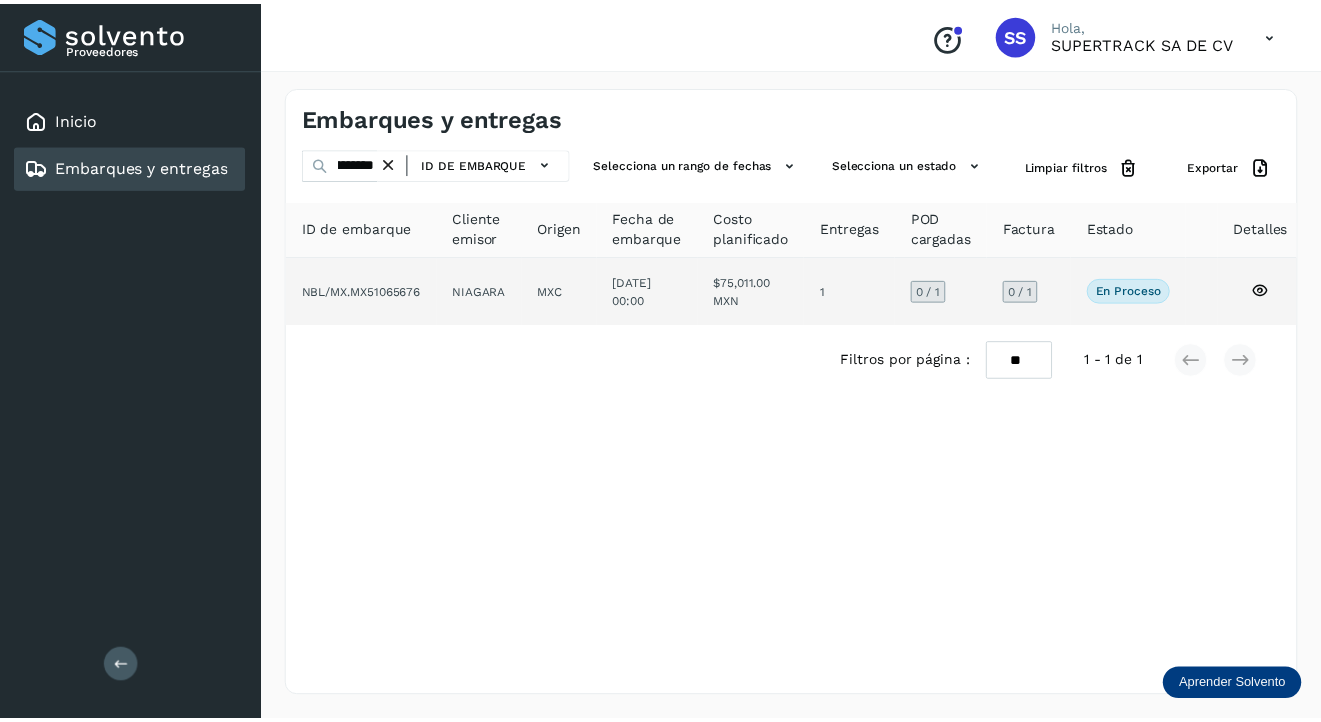 scroll, scrollTop: 0, scrollLeft: 0, axis: both 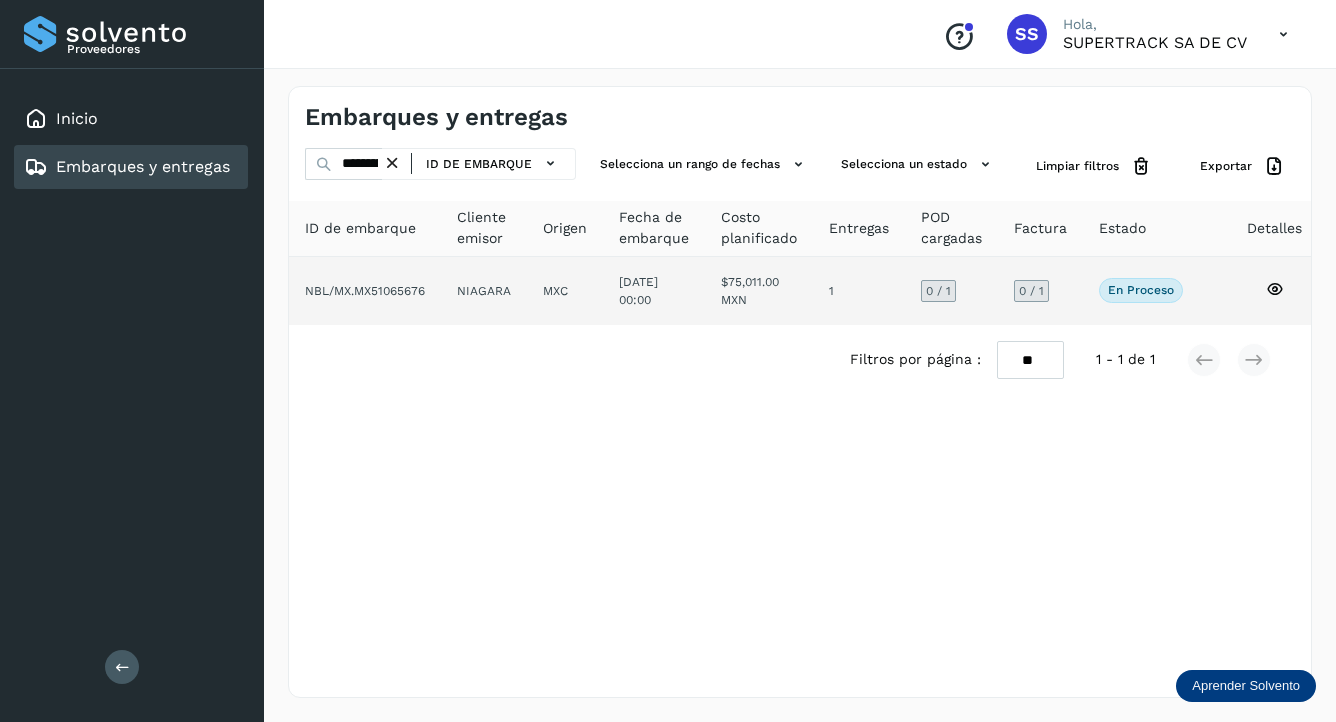 click on "NBL/MX.MX51065676" 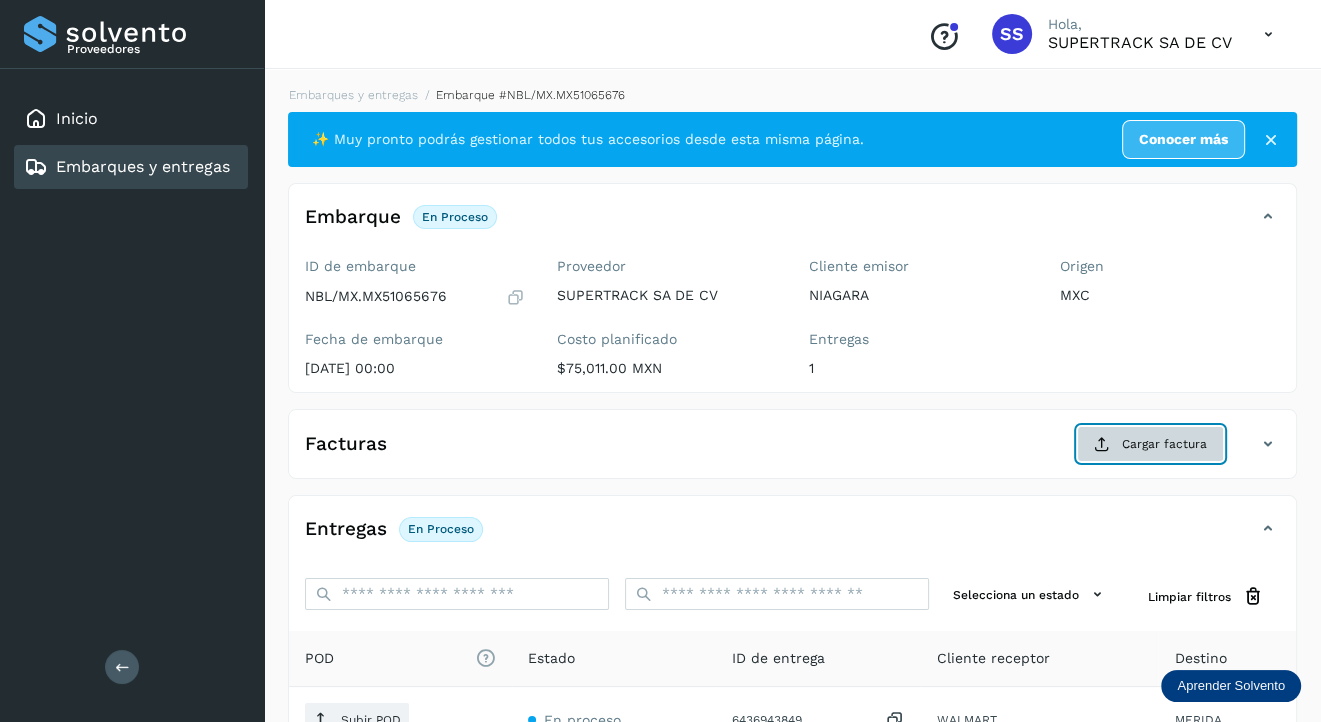 click on "Cargar factura" 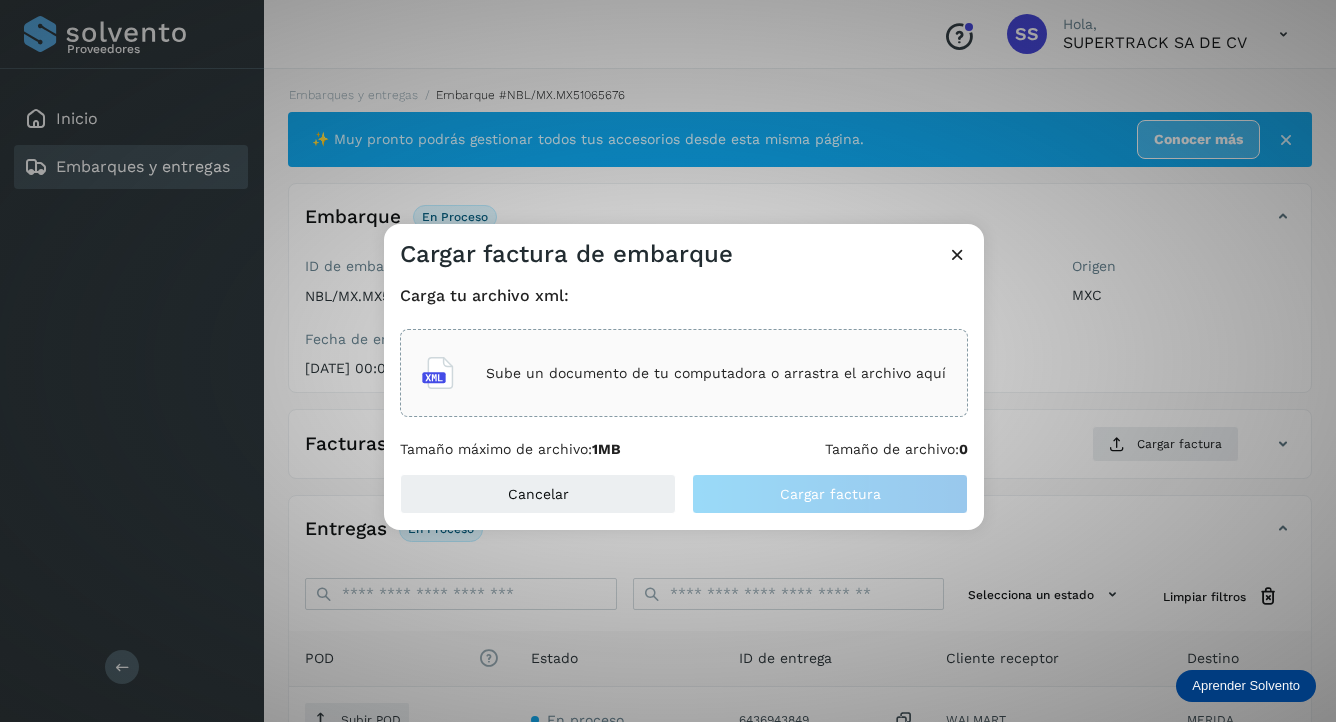 click on "Sube un documento de tu computadora o arrastra el archivo aquí" at bounding box center (716, 373) 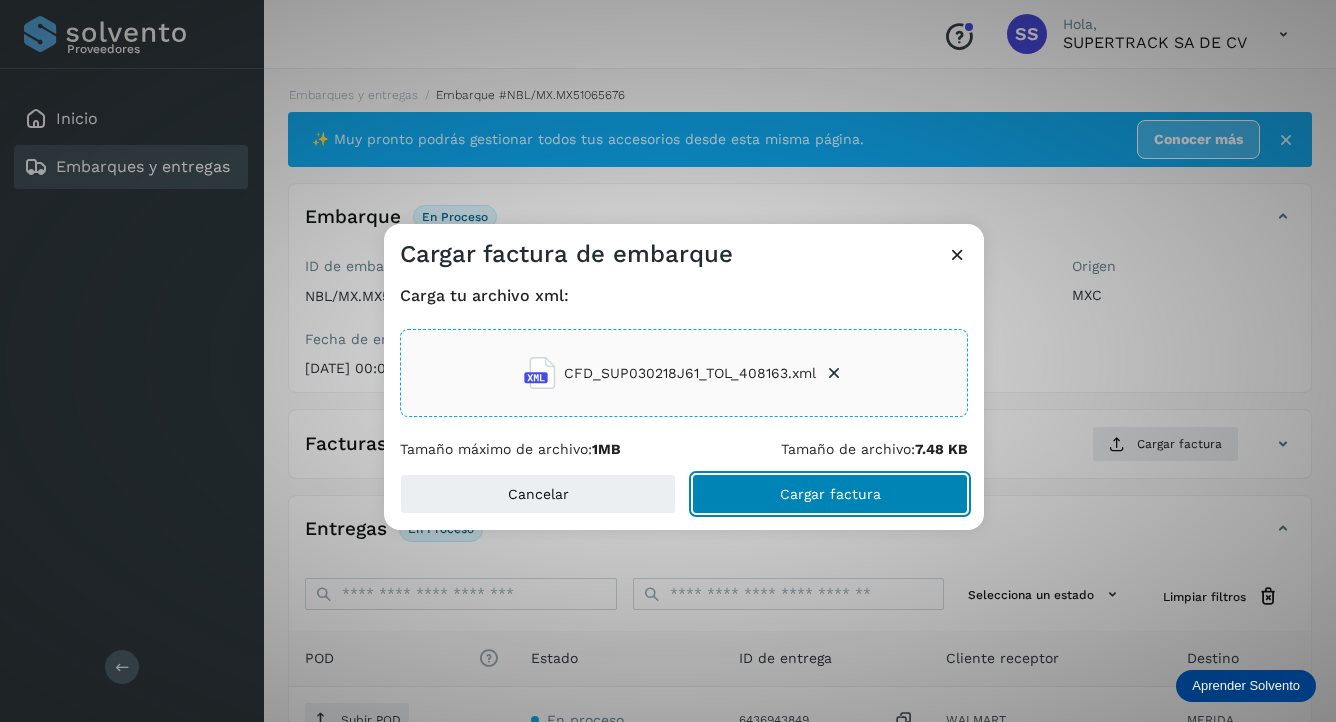 click on "Cargar factura" 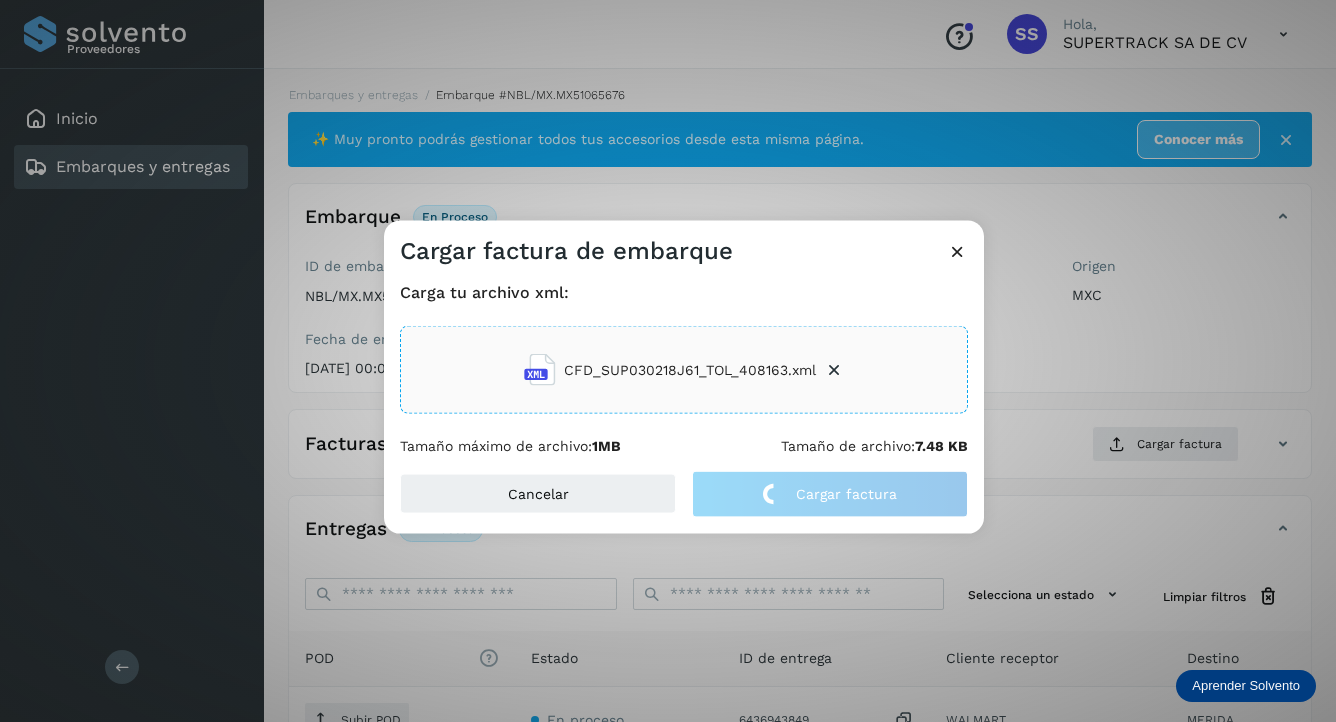 click at bounding box center (957, 251) 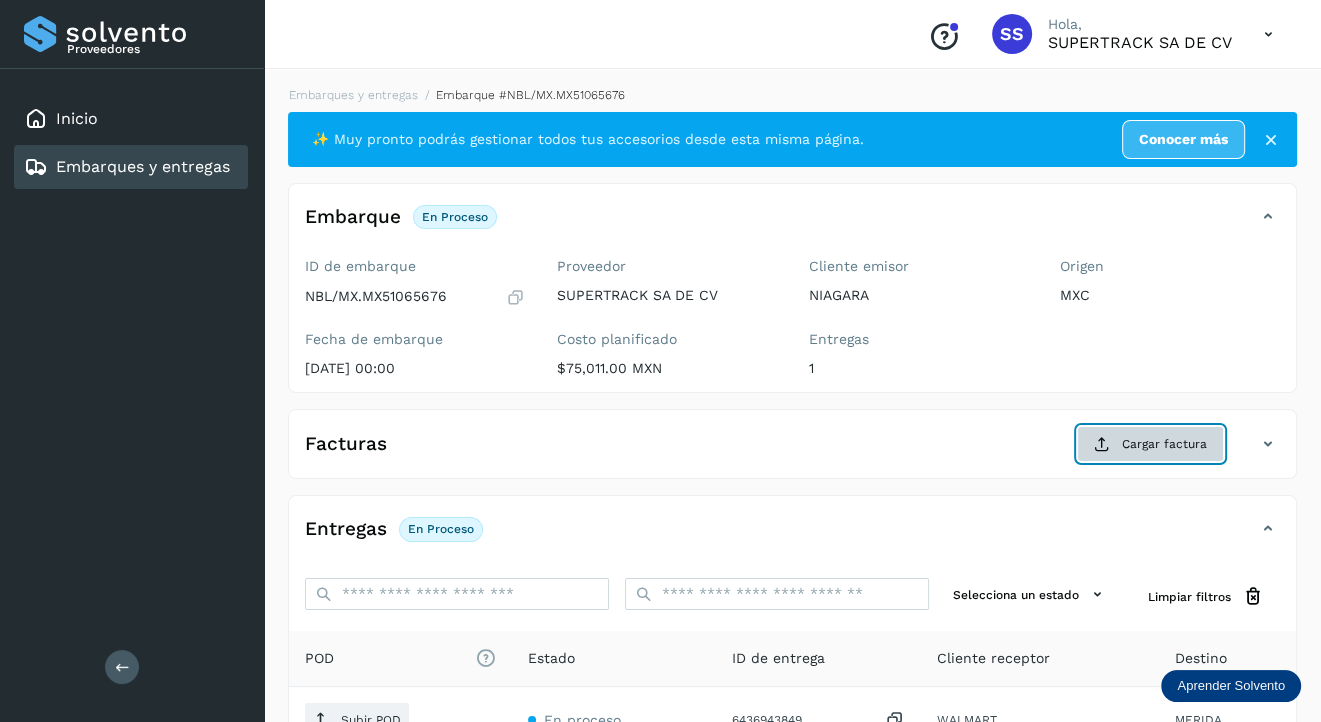 click on "Cargar factura" 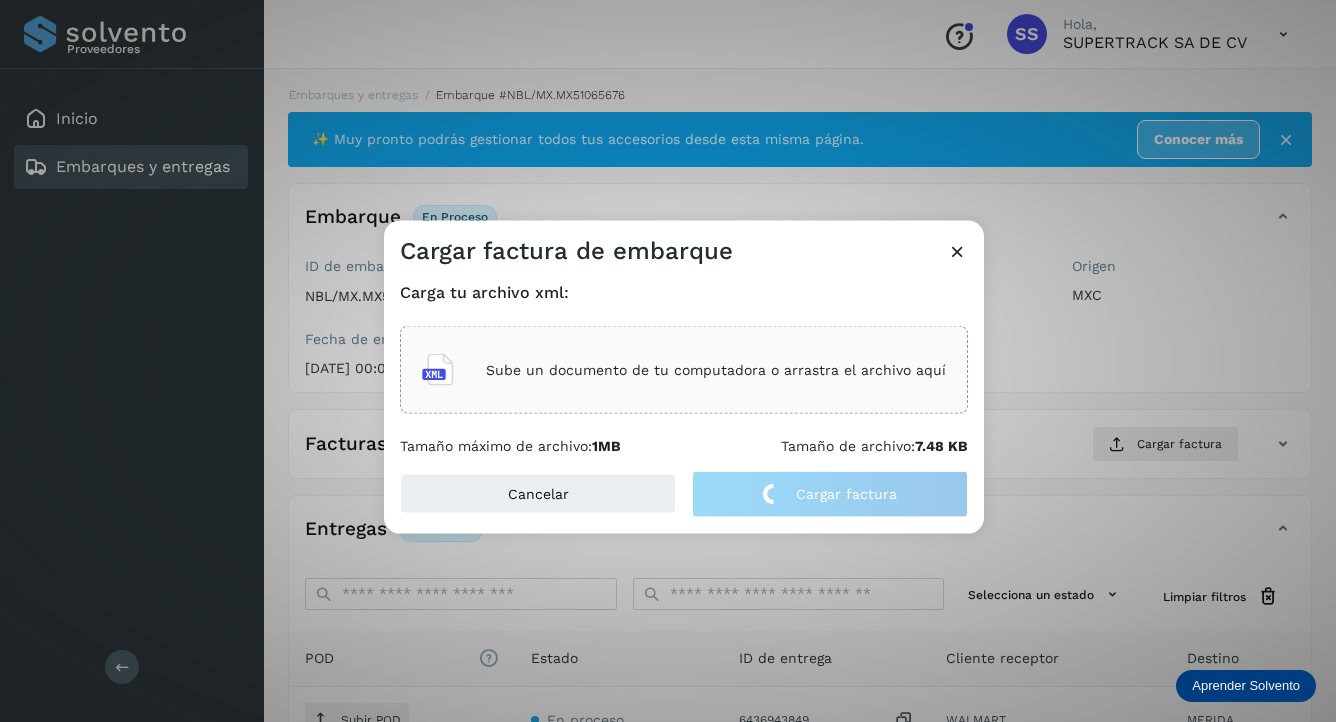 click on "Sube un documento de tu computadora o arrastra el archivo aquí" at bounding box center [716, 369] 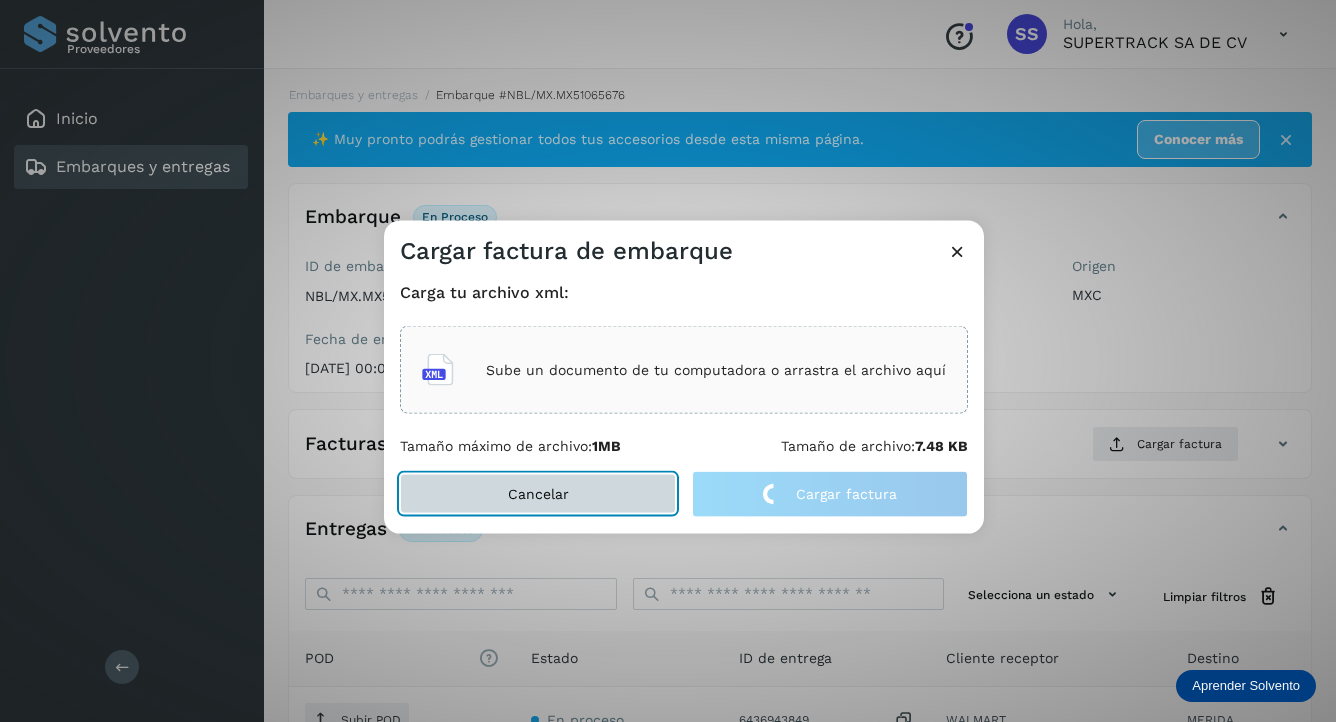 click on "Cancelar" 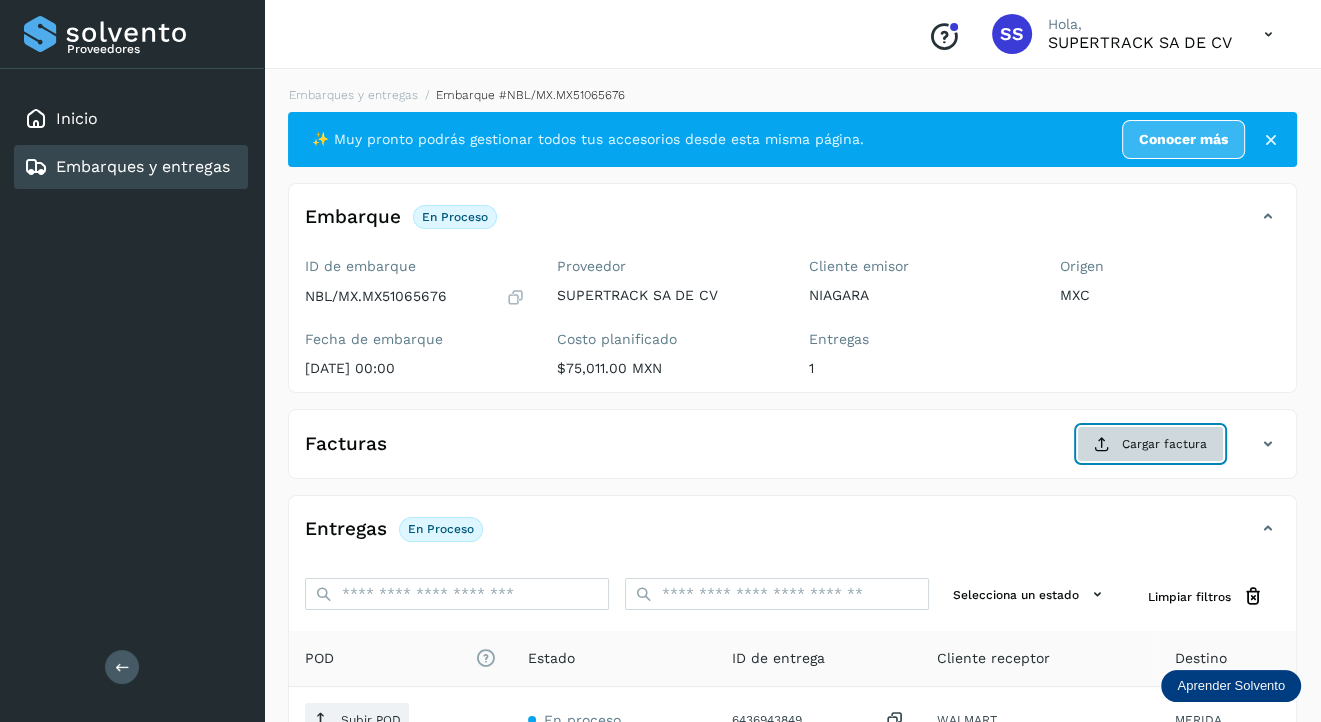click on "Cargar factura" 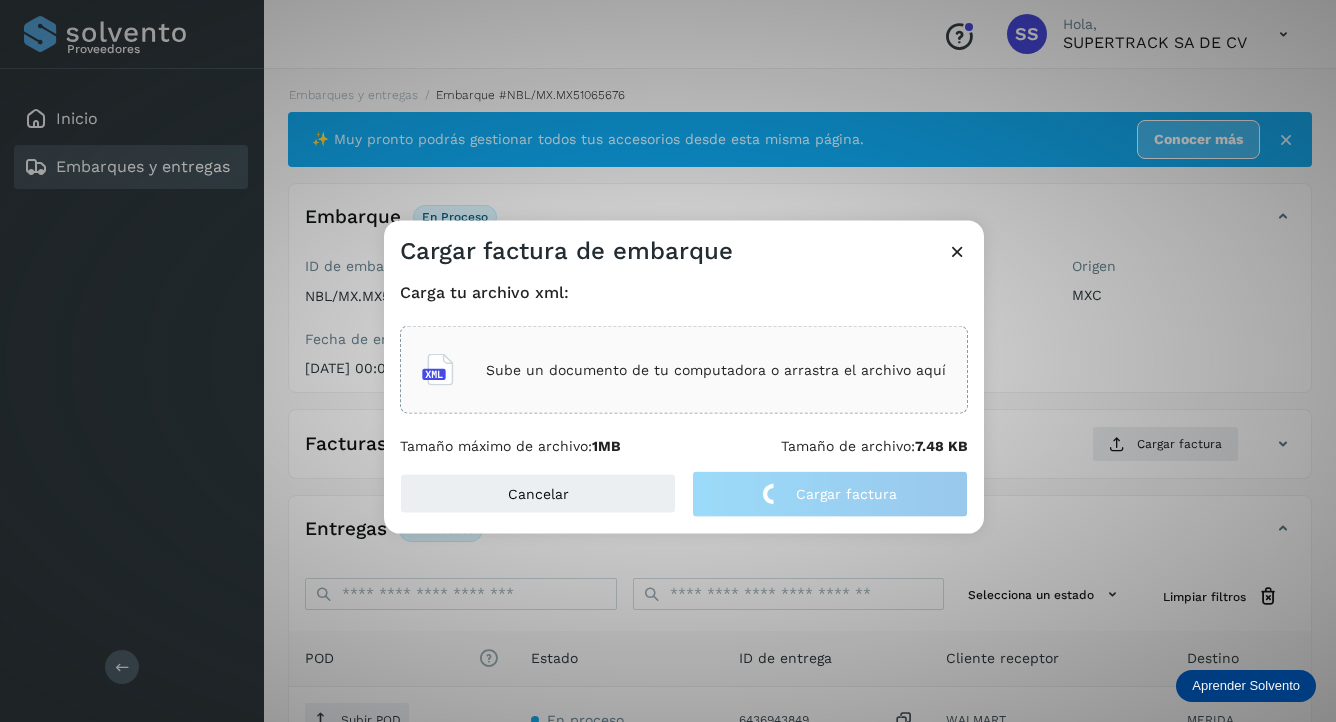 click at bounding box center (957, 251) 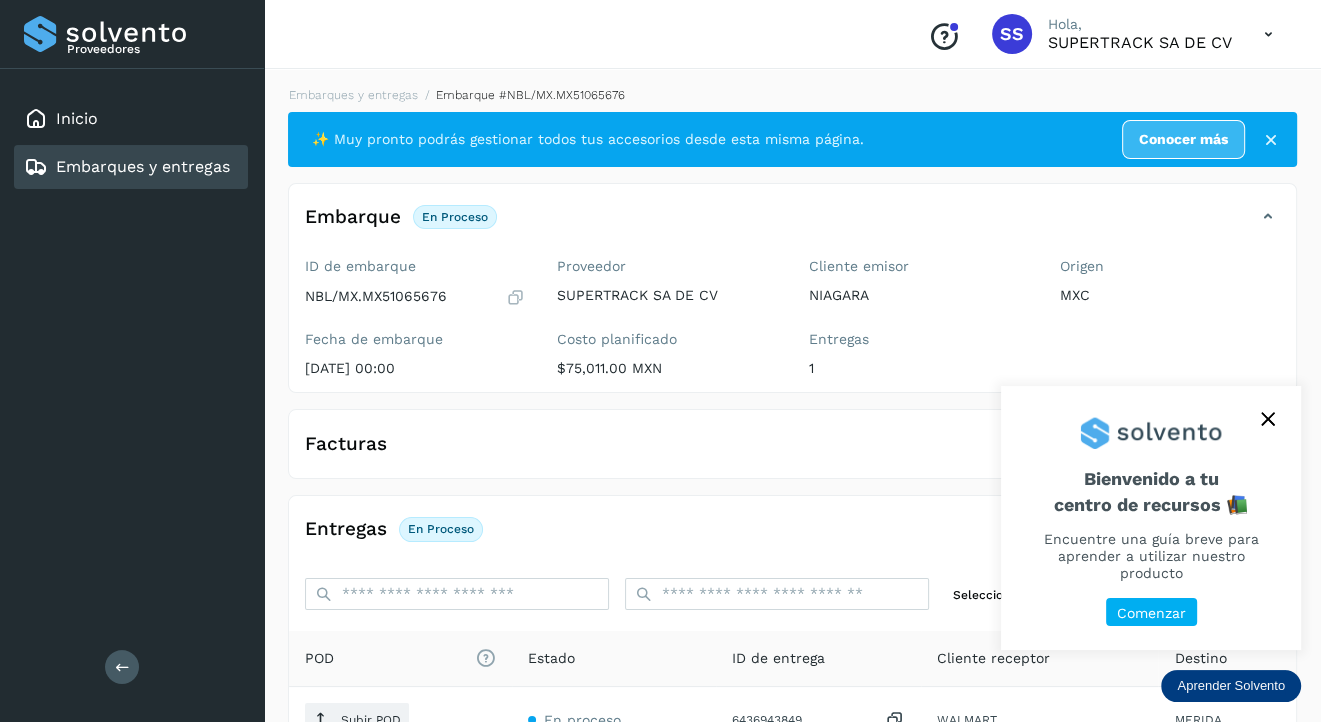 scroll, scrollTop: 224, scrollLeft: 0, axis: vertical 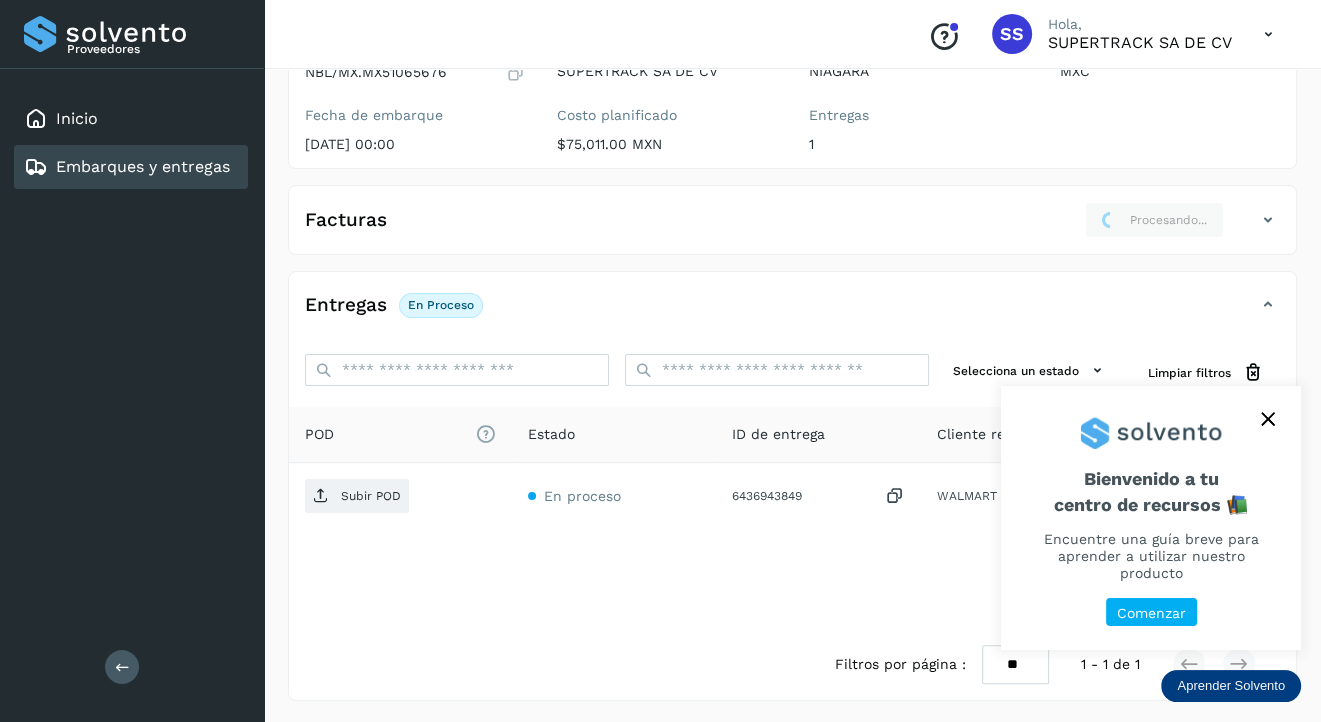 click 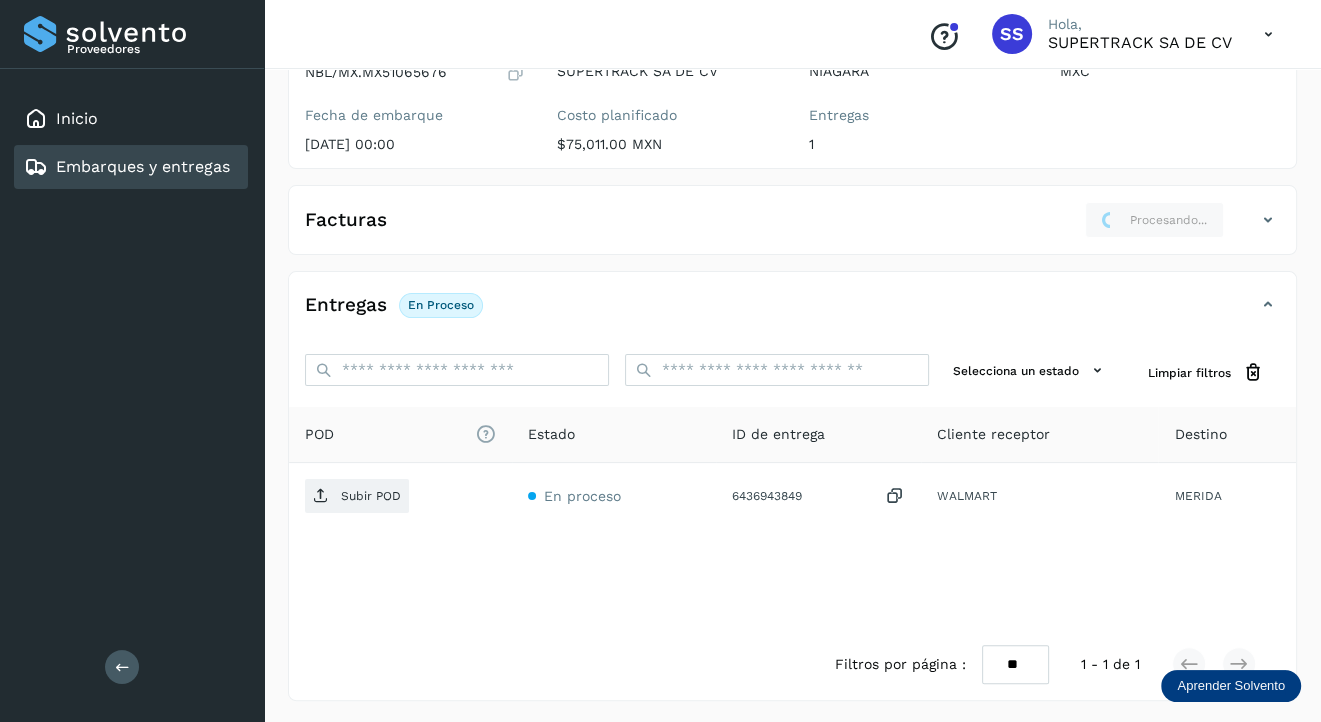 scroll, scrollTop: 24, scrollLeft: 0, axis: vertical 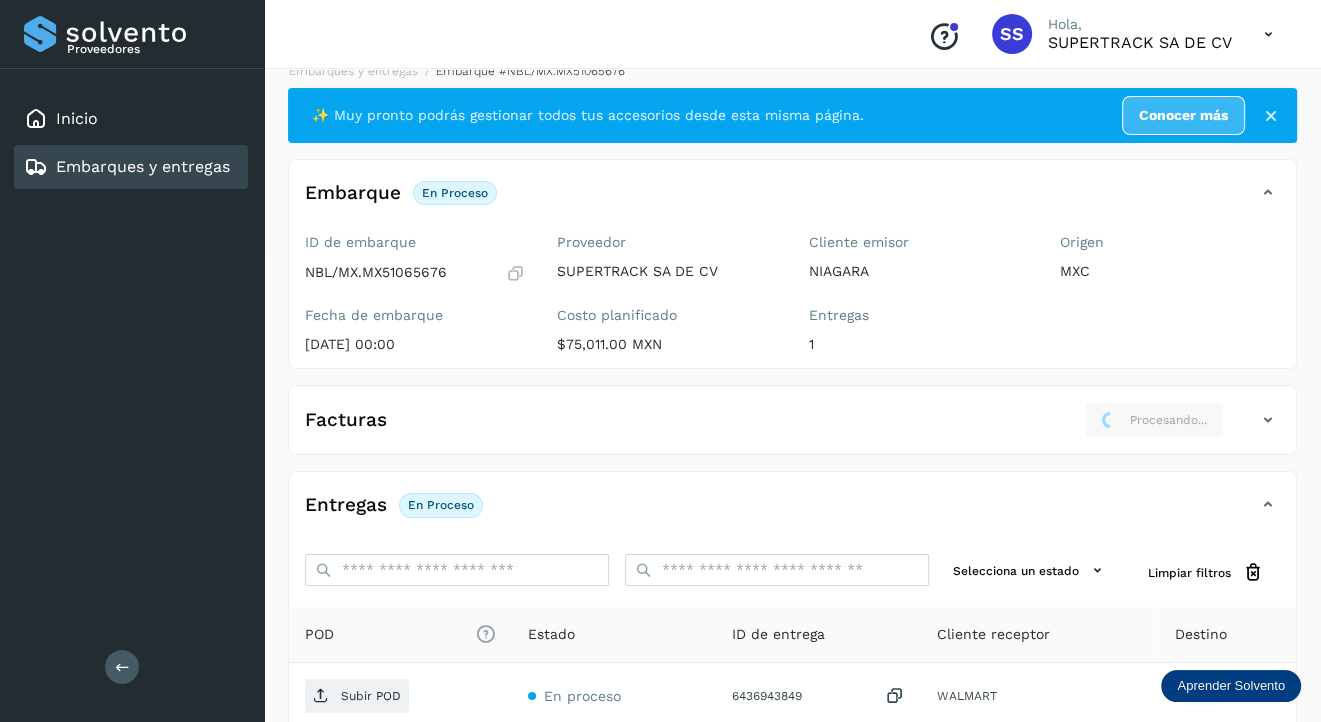 click at bounding box center [1268, 420] 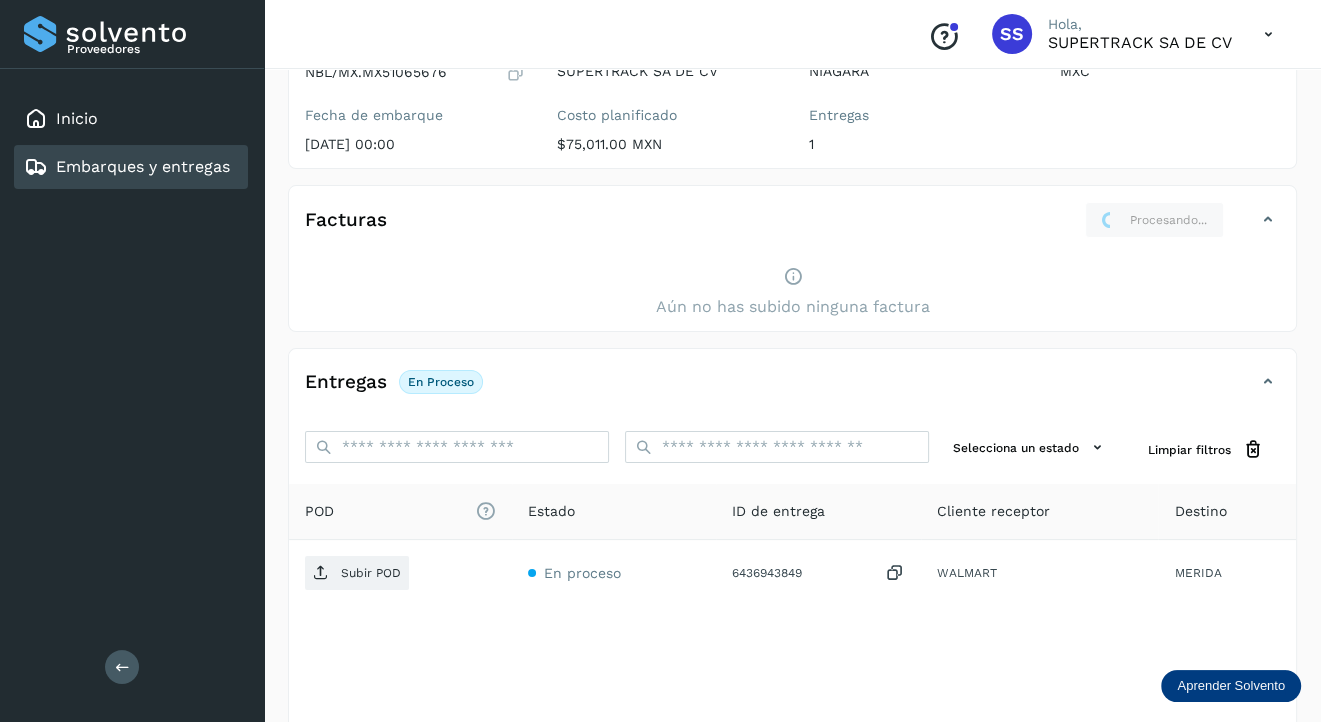 scroll, scrollTop: 301, scrollLeft: 0, axis: vertical 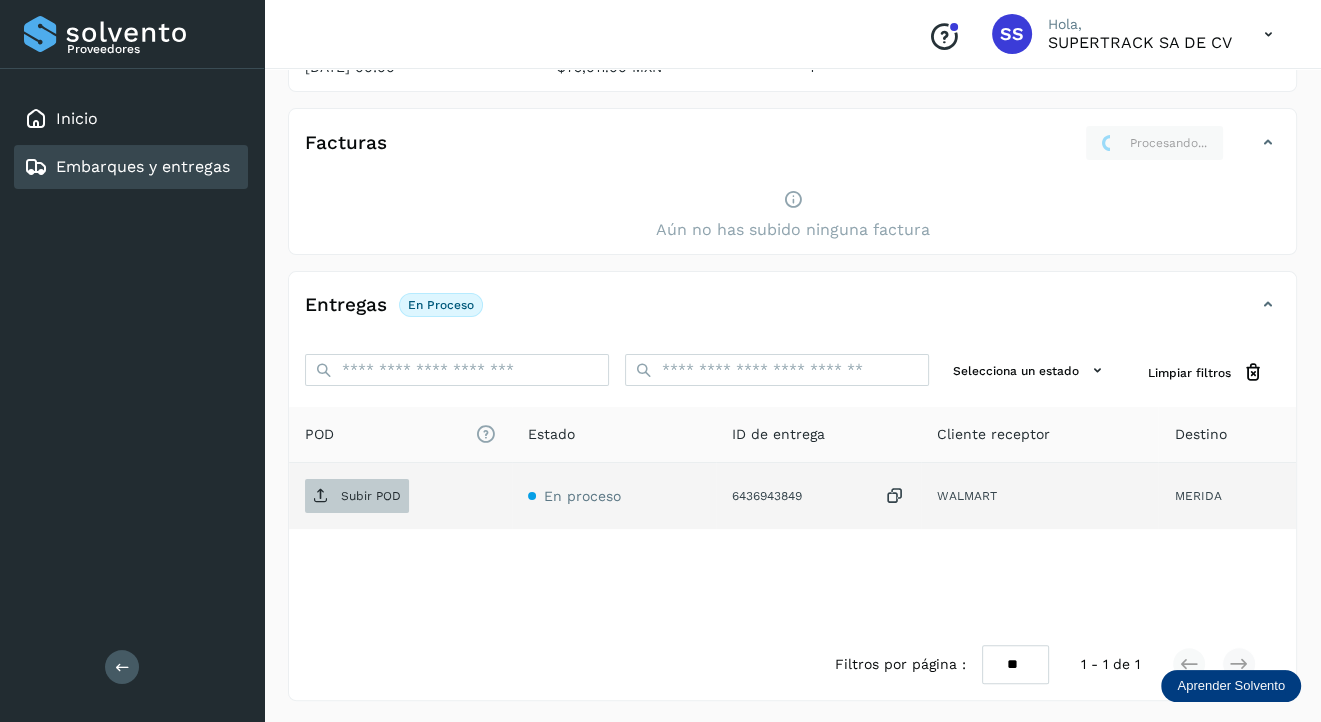 click on "Subir POD" at bounding box center (357, 496) 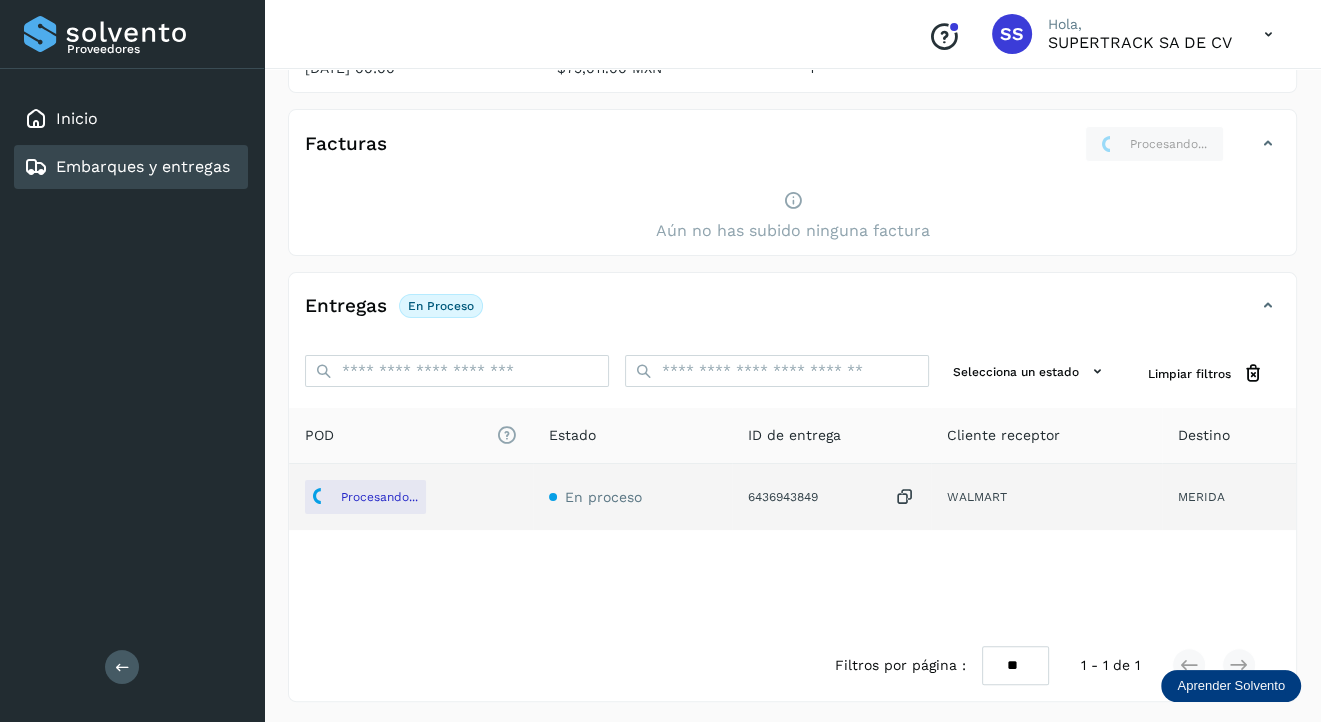 scroll, scrollTop: 301, scrollLeft: 0, axis: vertical 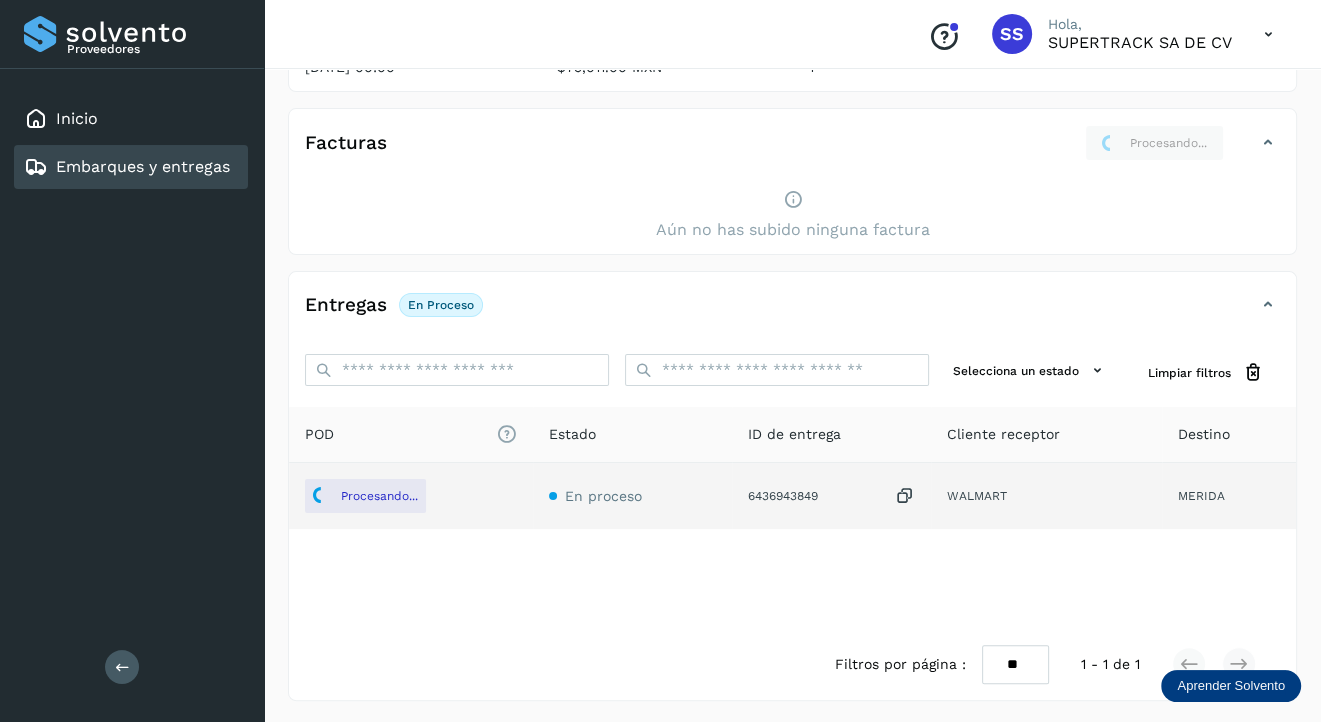 click on "Proveedores Inicio Embarques y entregas Salir" at bounding box center [132, 361] 